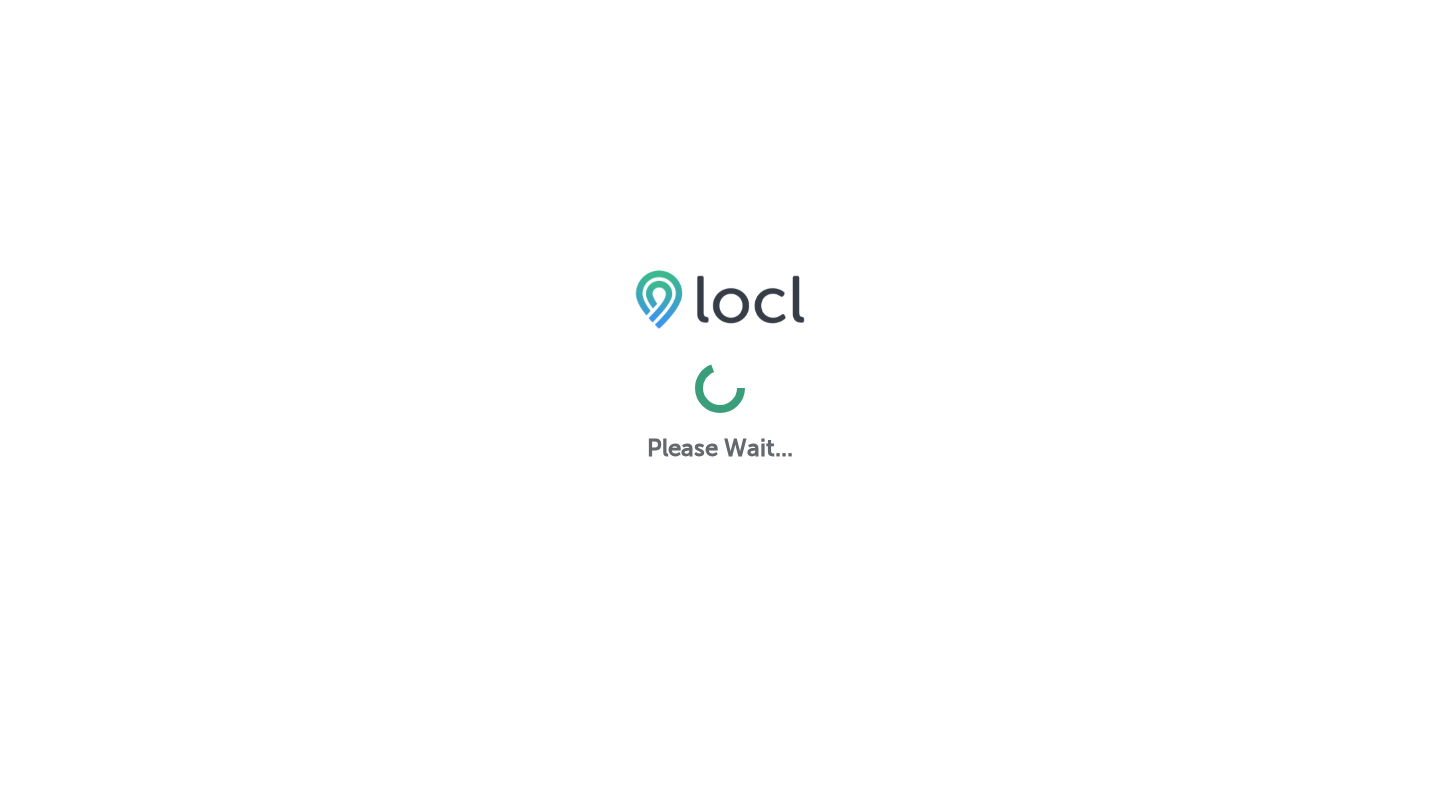 scroll, scrollTop: 0, scrollLeft: 0, axis: both 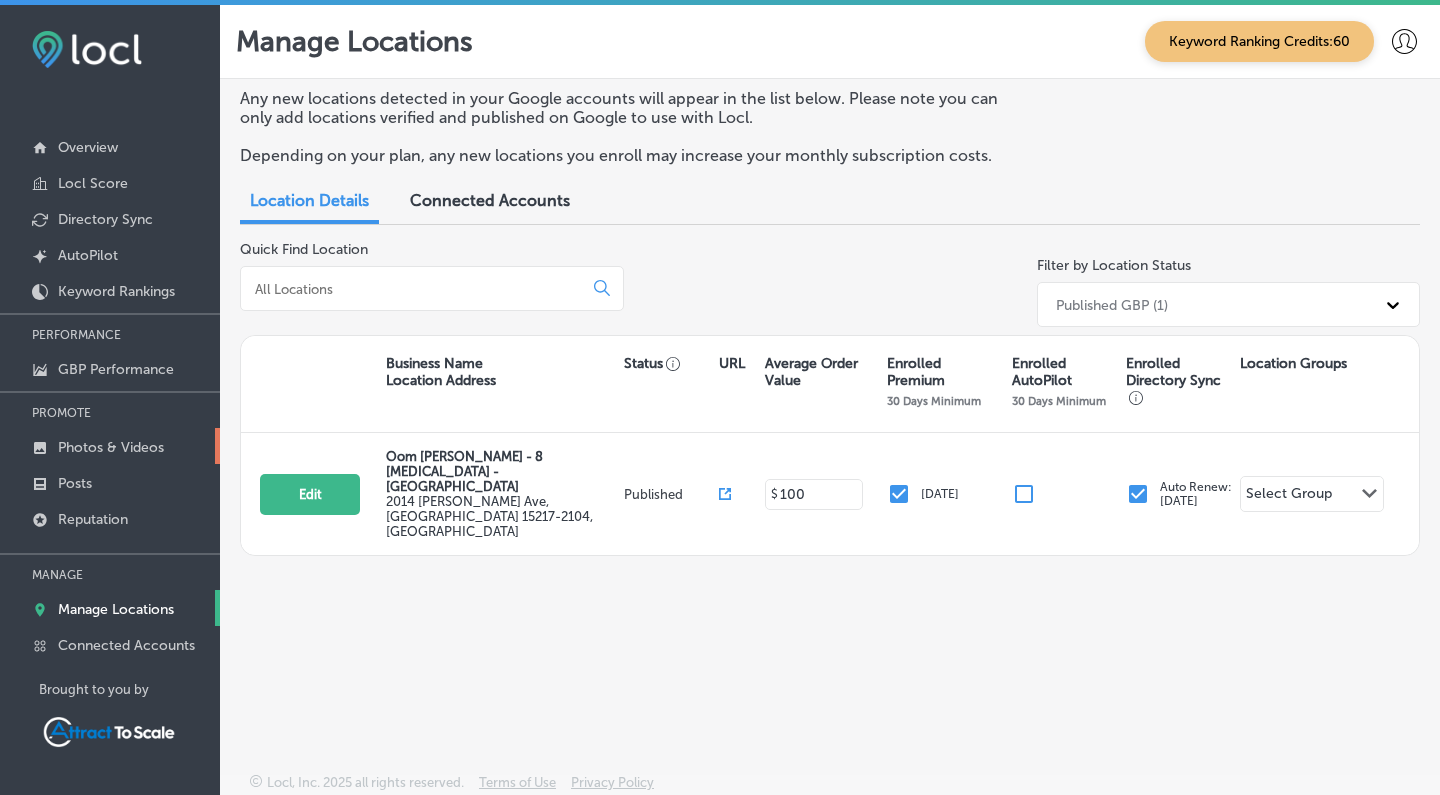 click on "Photos & Videos" at bounding box center (110, 446) 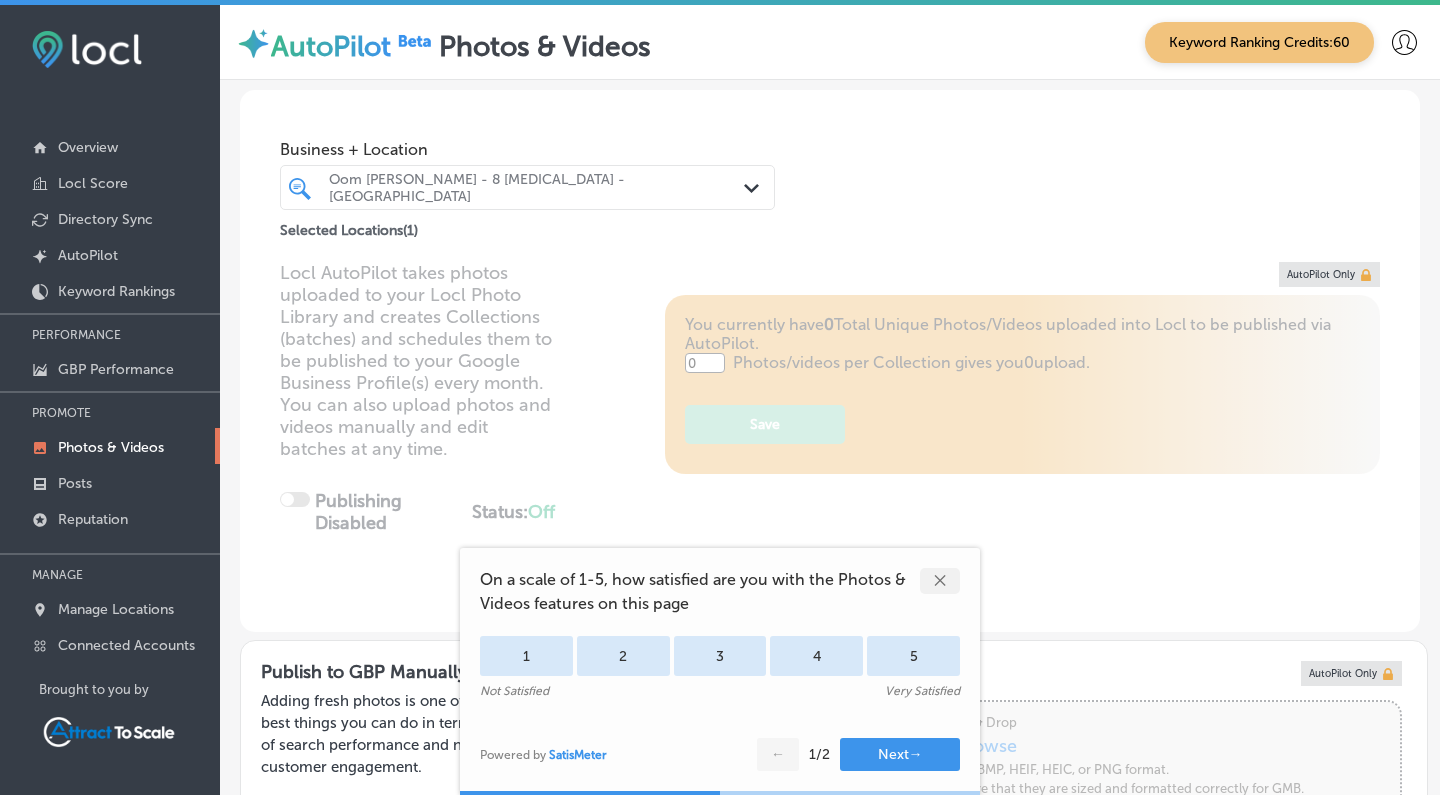 type on "5" 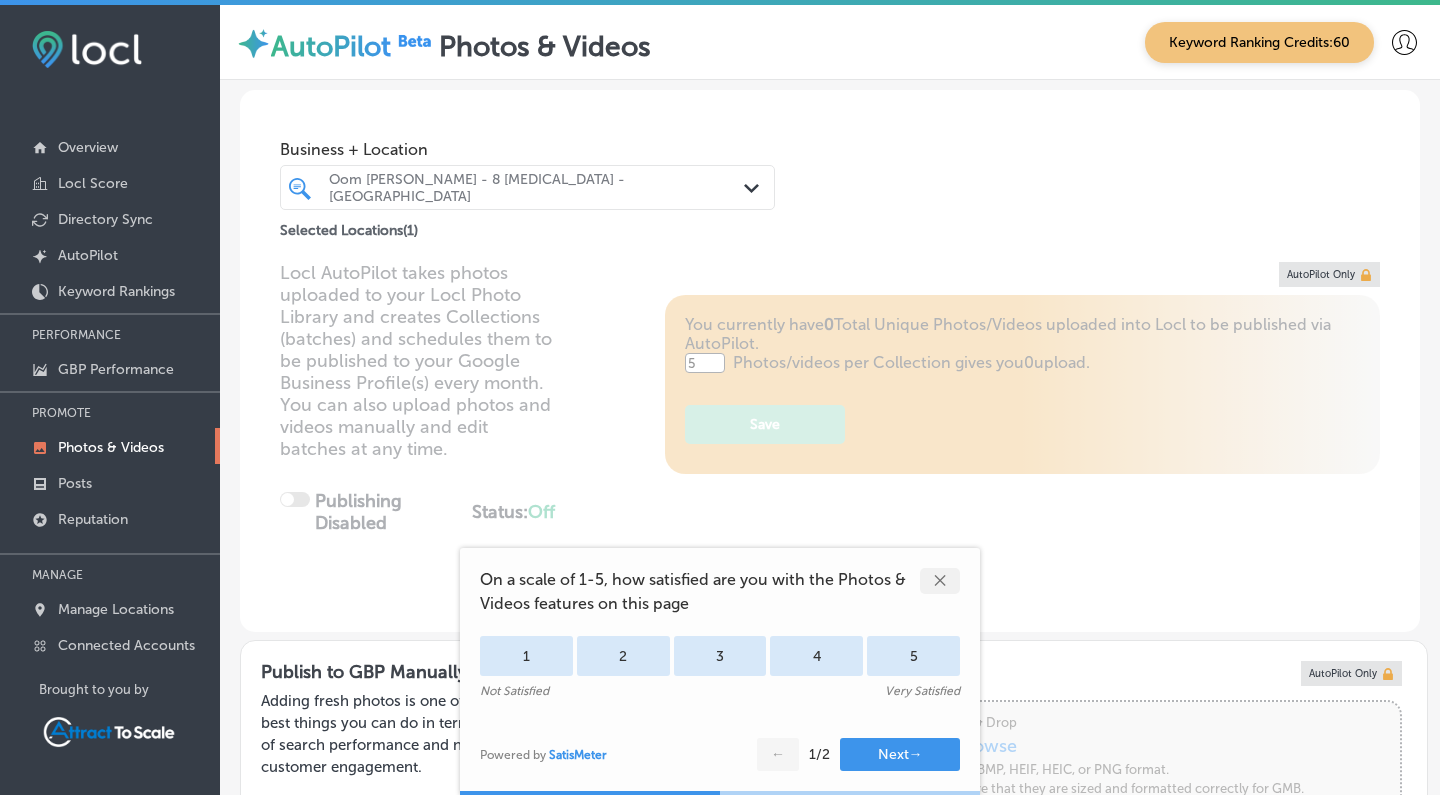 click on "✕" at bounding box center [940, 581] 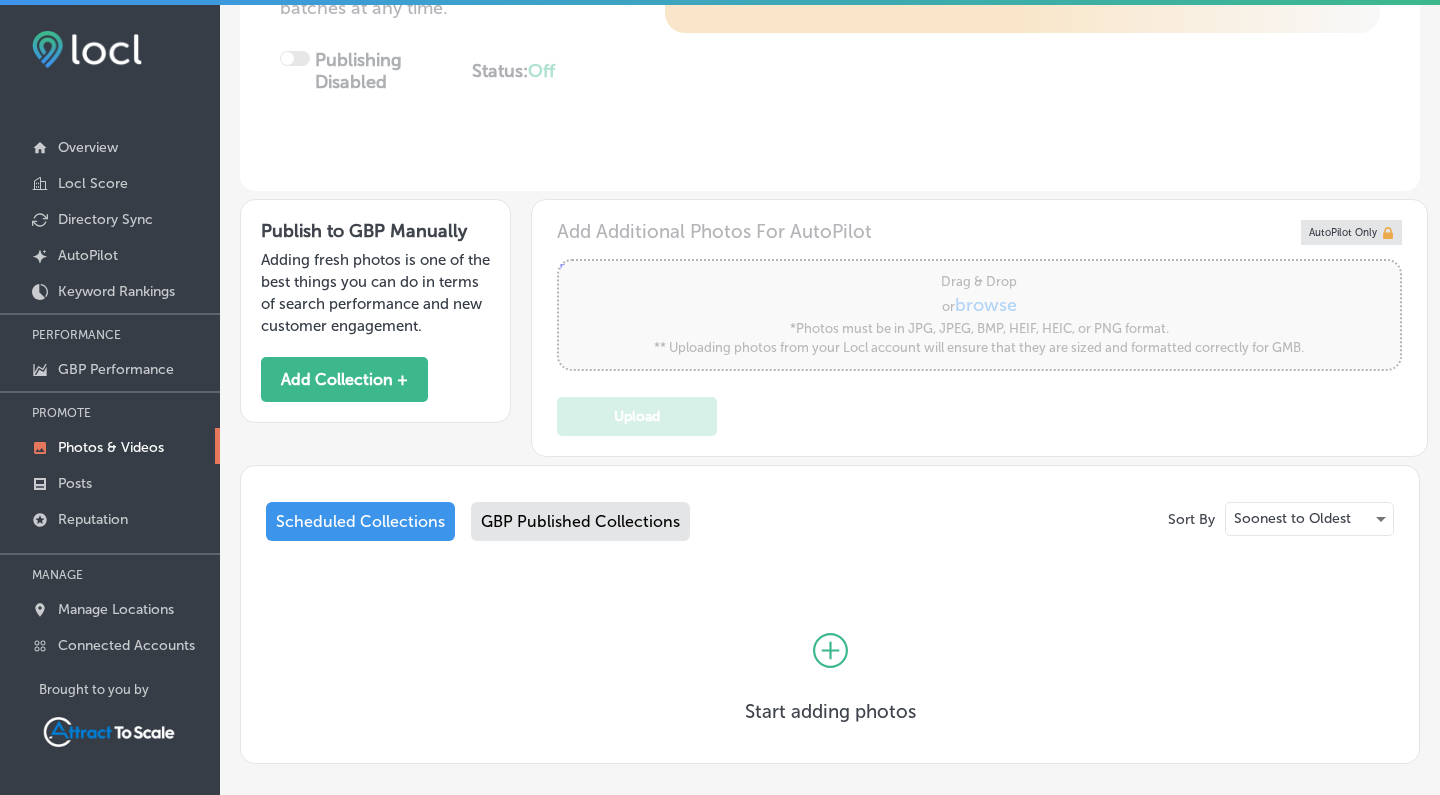 scroll, scrollTop: 459, scrollLeft: 0, axis: vertical 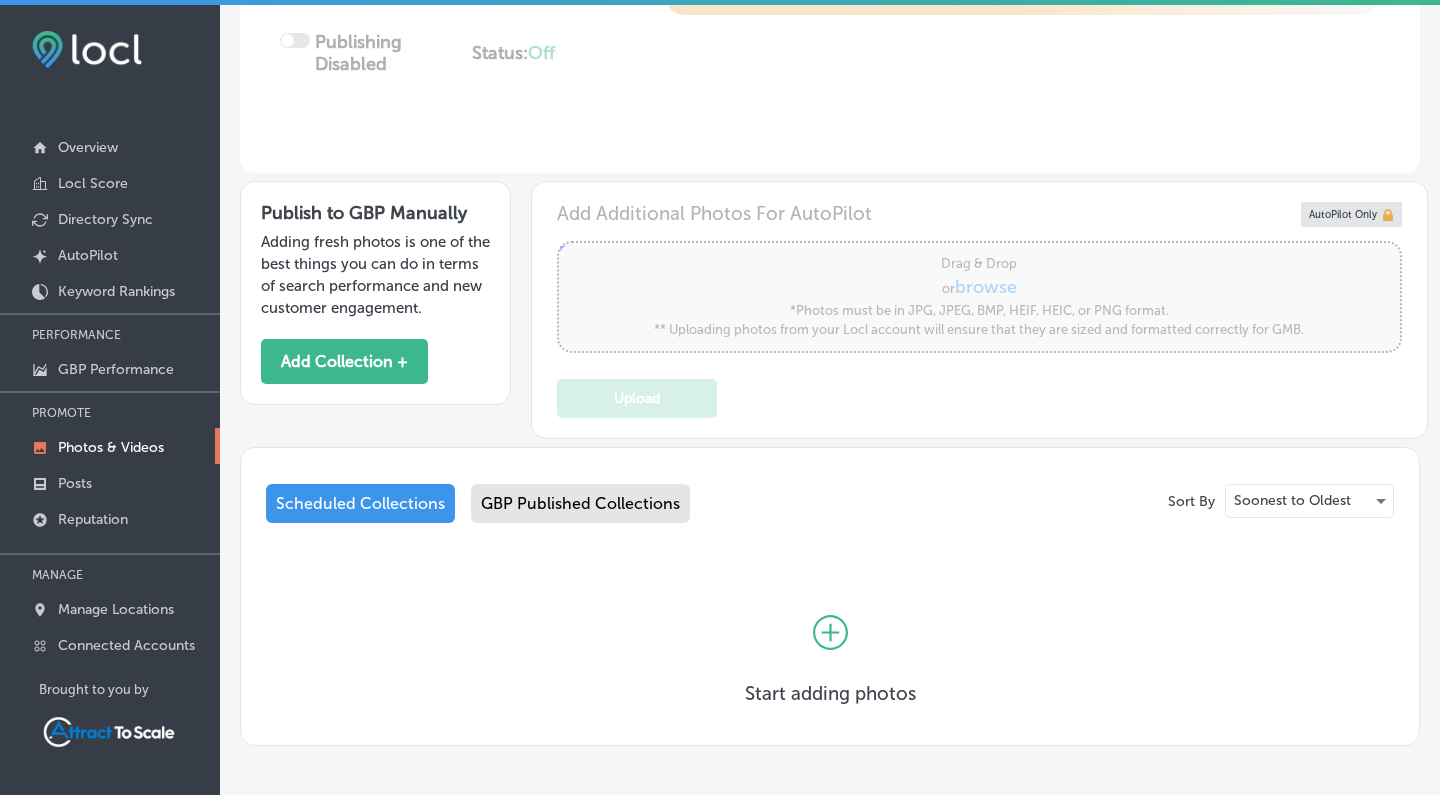 click 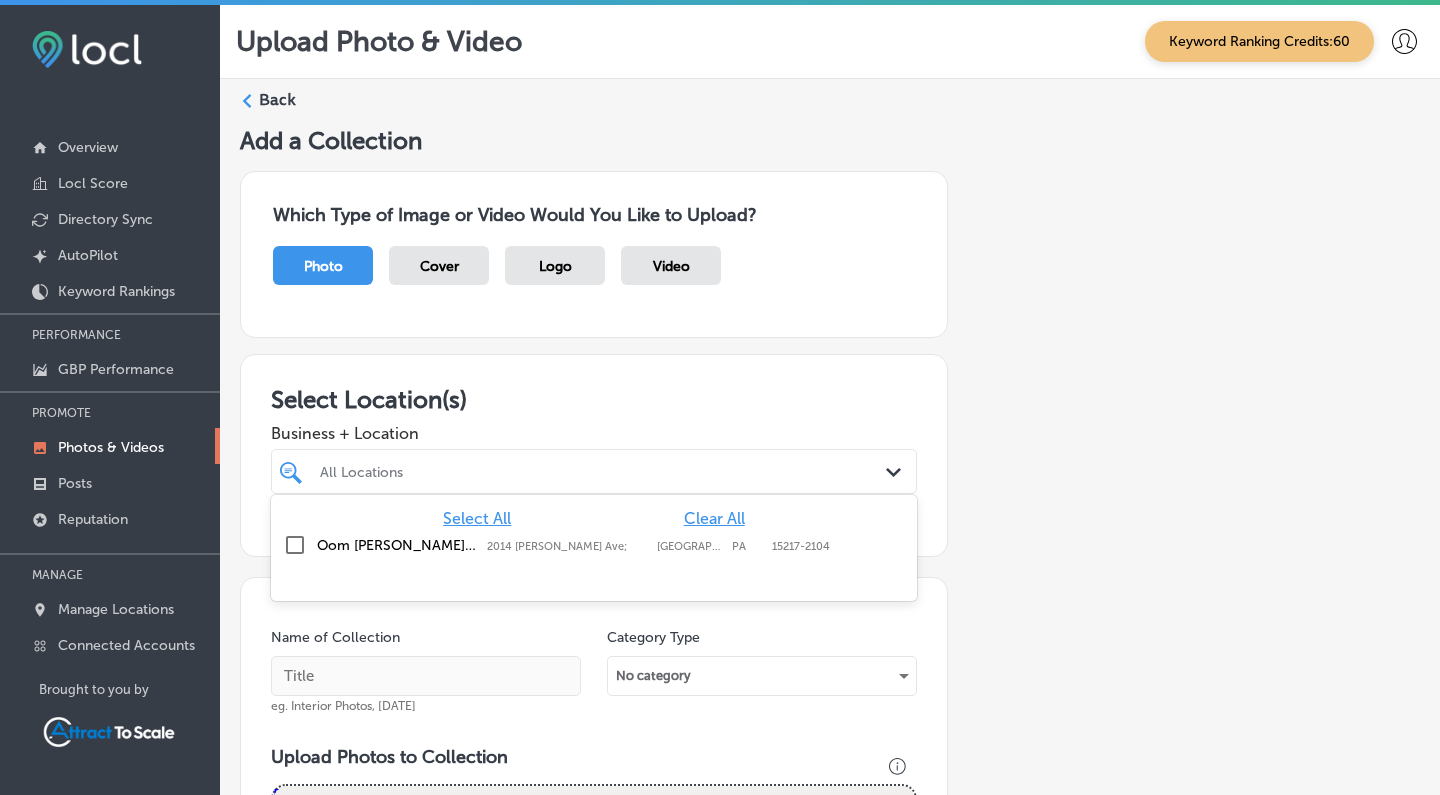 click on "All Locations" at bounding box center (604, 471) 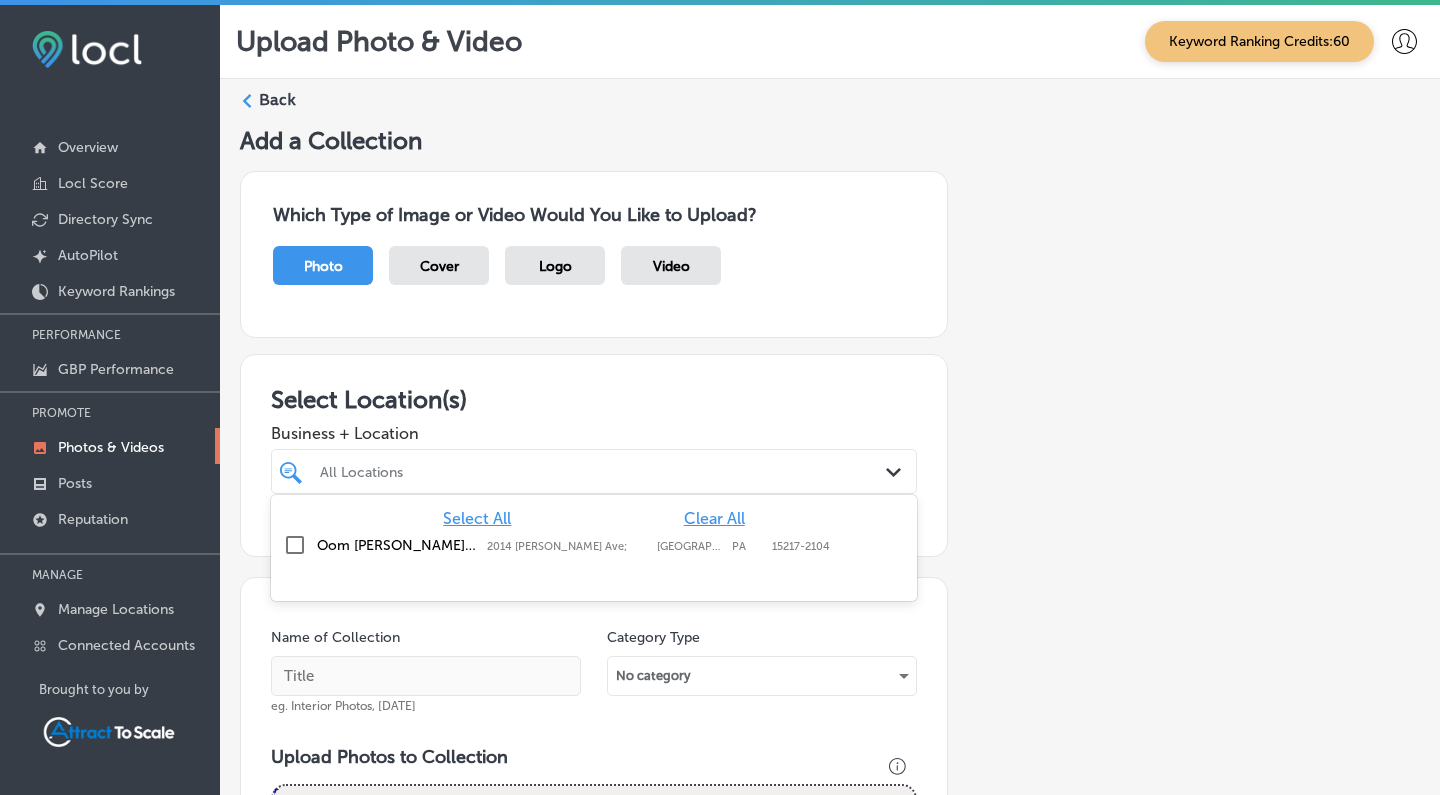 click at bounding box center [295, 545] 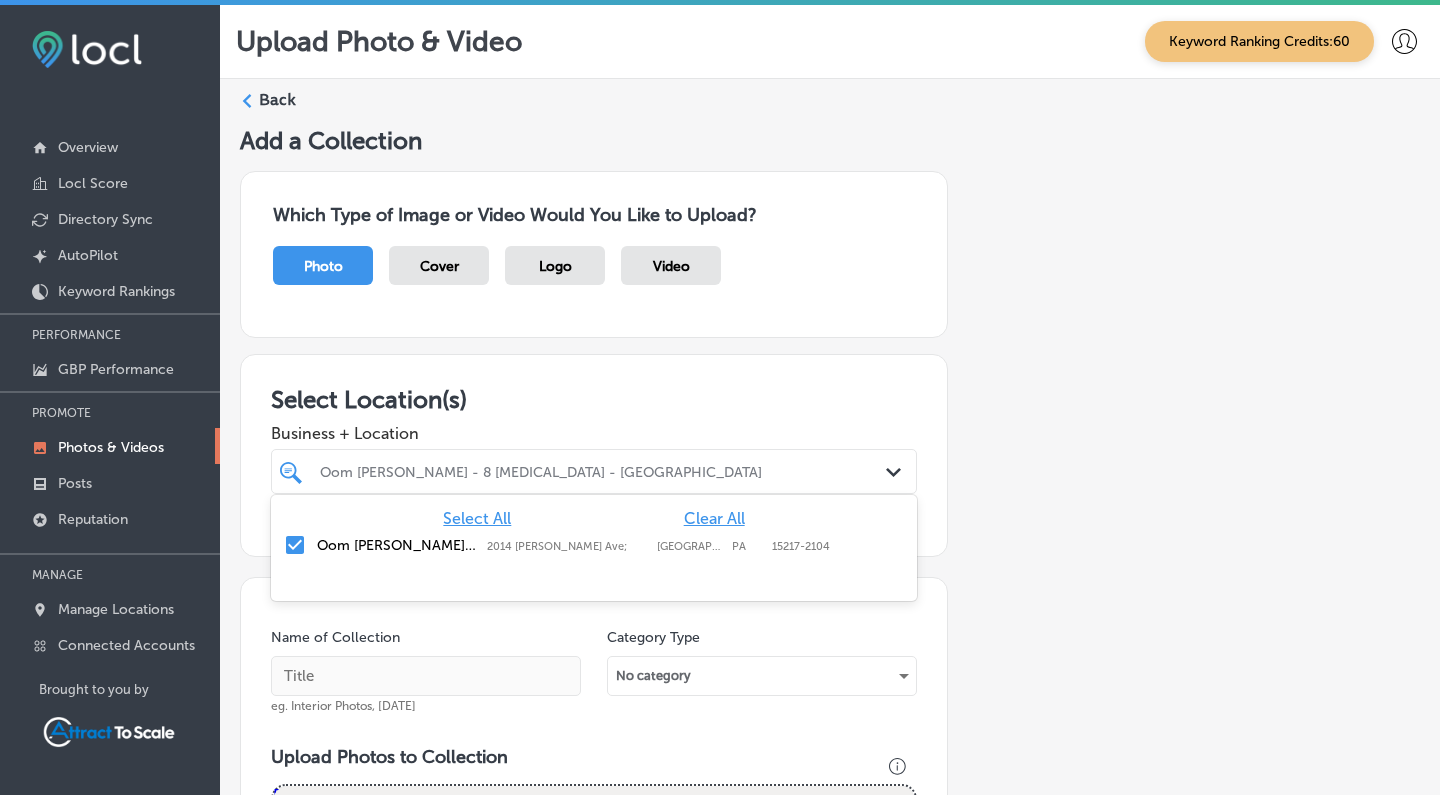 click on "Select Location(s) Business + Location   option [STREET_ADDRESS][PERSON_NAME]; , selected.    option 2014 [PERSON_NAME] Ave;  focused, 2 of 2. 2 results available. Use Up and Down to choose options, press Enter to select the currently focused option, press Escape to exit the menu, press Tab to select the option and exit the menu.
[PERSON_NAME] - 8 [MEDICAL_DATA] - [GEOGRAPHIC_DATA]
Path
Created with Sketch.
Select All Clear All Oom [PERSON_NAME] - 8 [MEDICAL_DATA] - [GEOGRAPHIC_DATA] [STREET_ADDRESS][PERSON_NAME] [STREET_ADDRESS][PERSON_NAME] Selected Locations  ( 1 )" at bounding box center (594, 455) 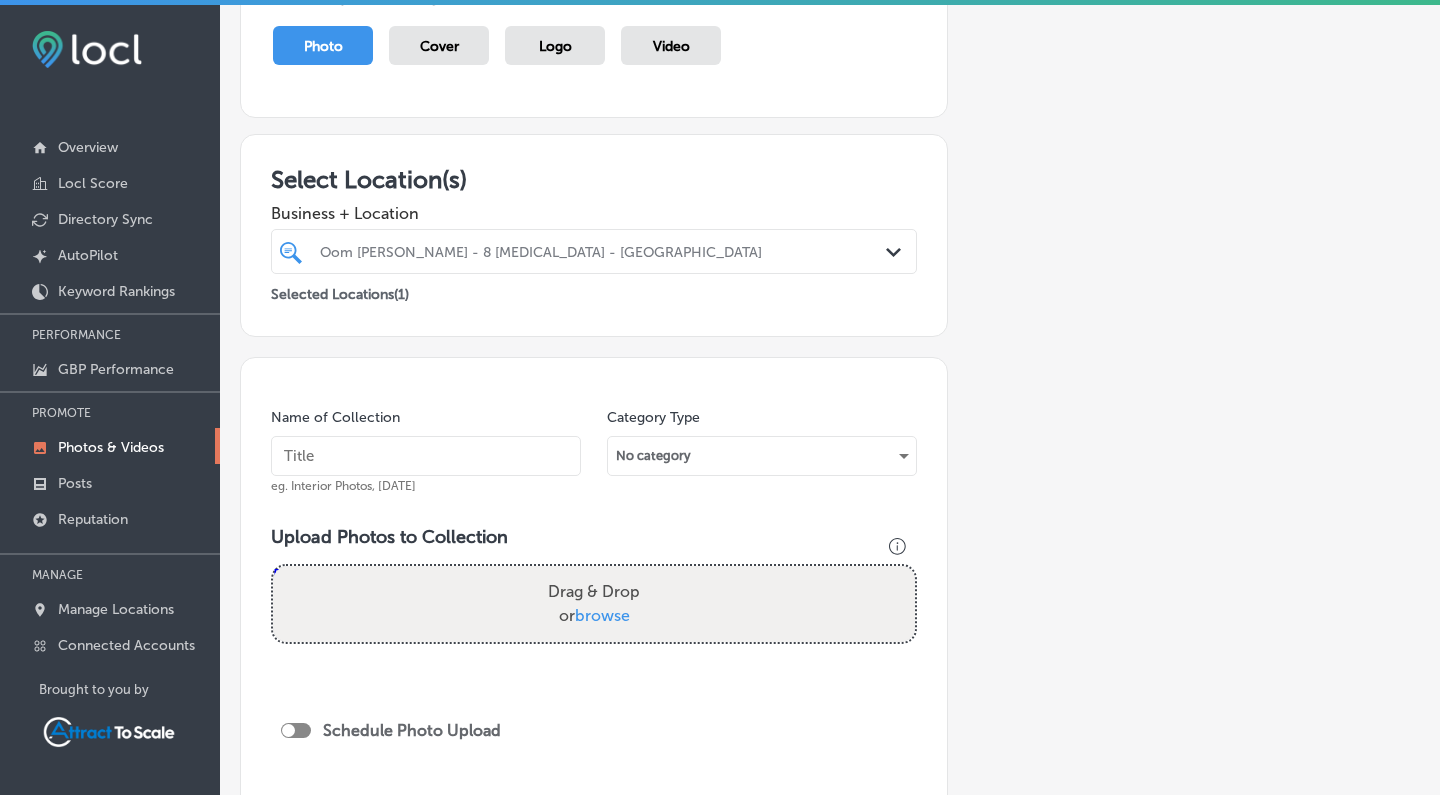 scroll, scrollTop: 221, scrollLeft: 0, axis: vertical 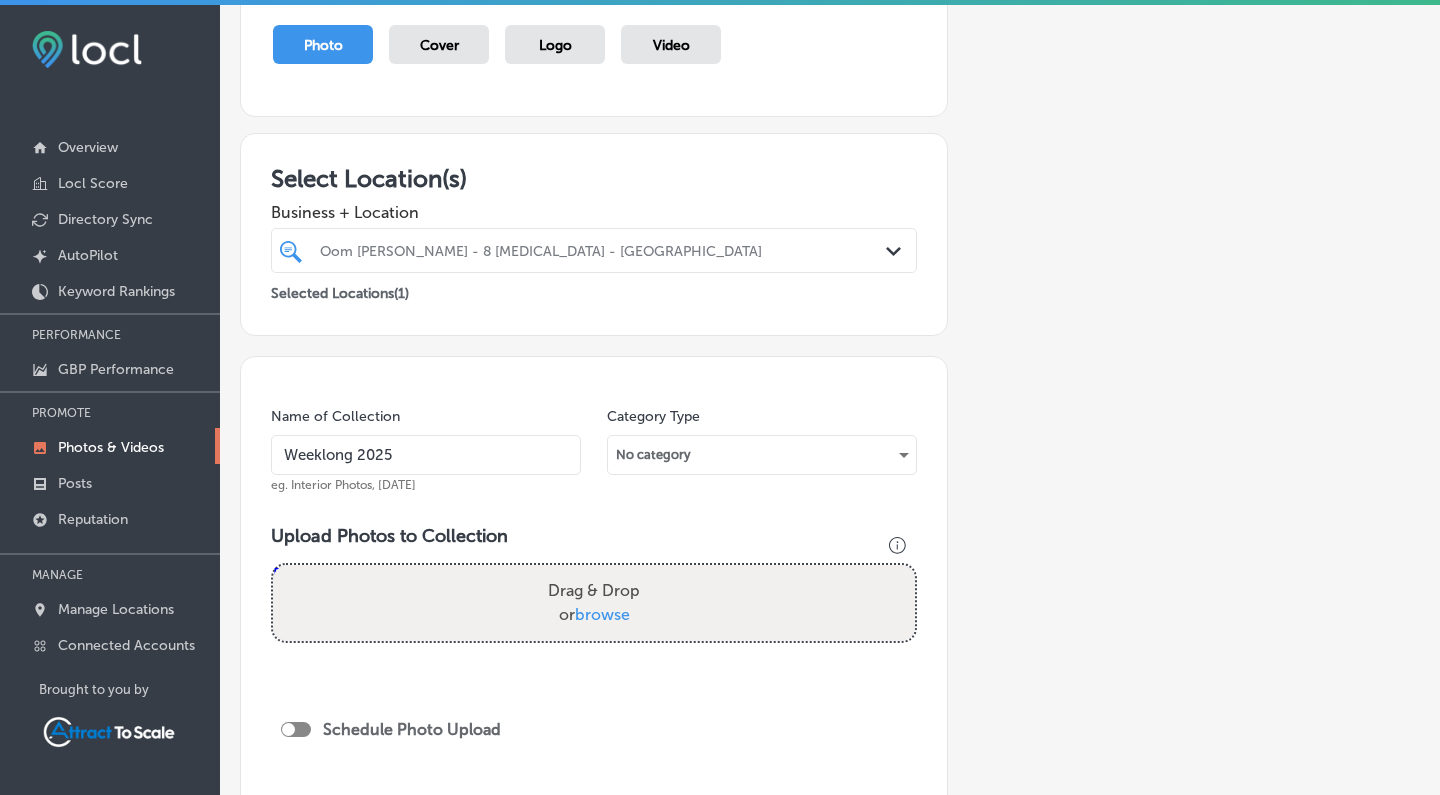 type on "Weeklong 2025" 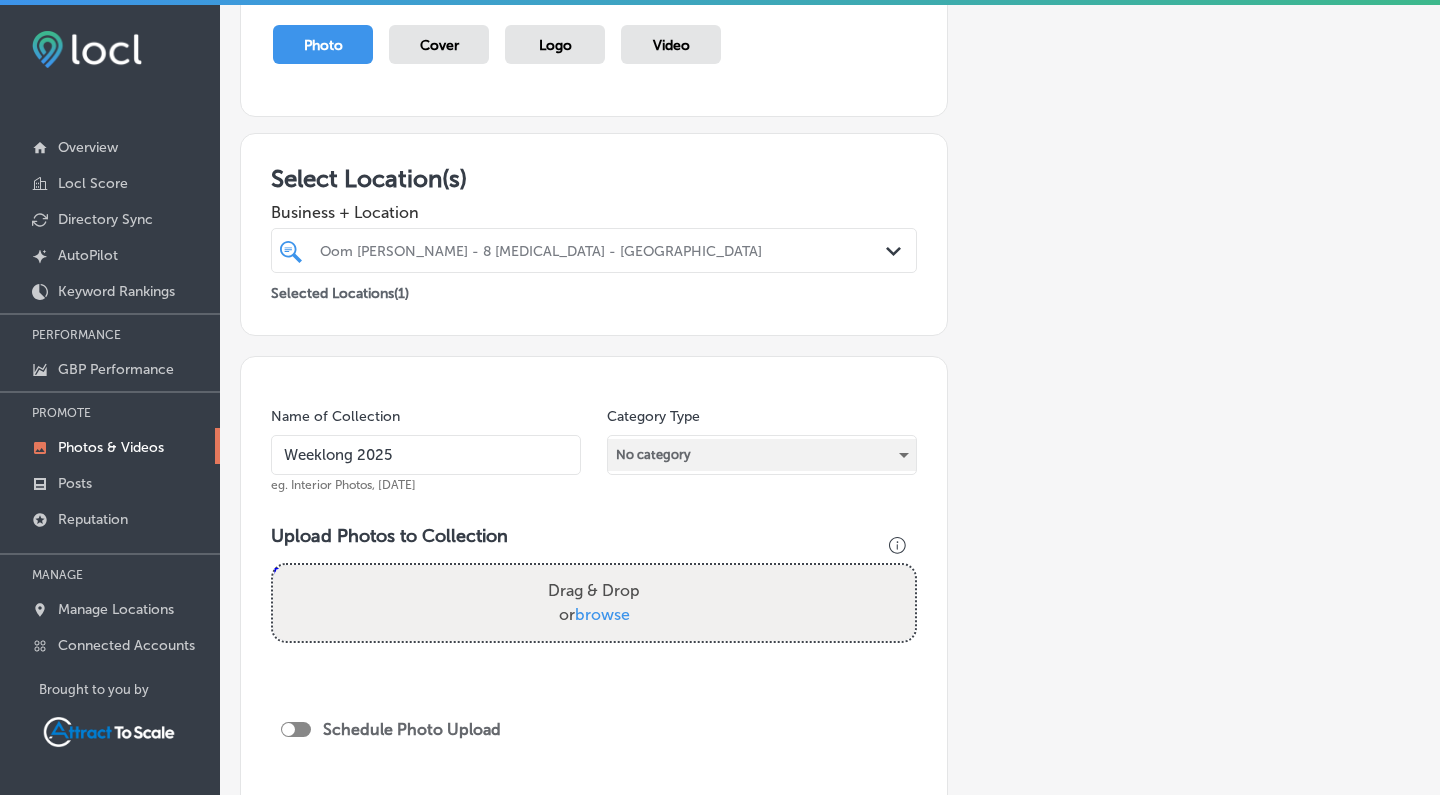 click on "No category" at bounding box center [762, 455] 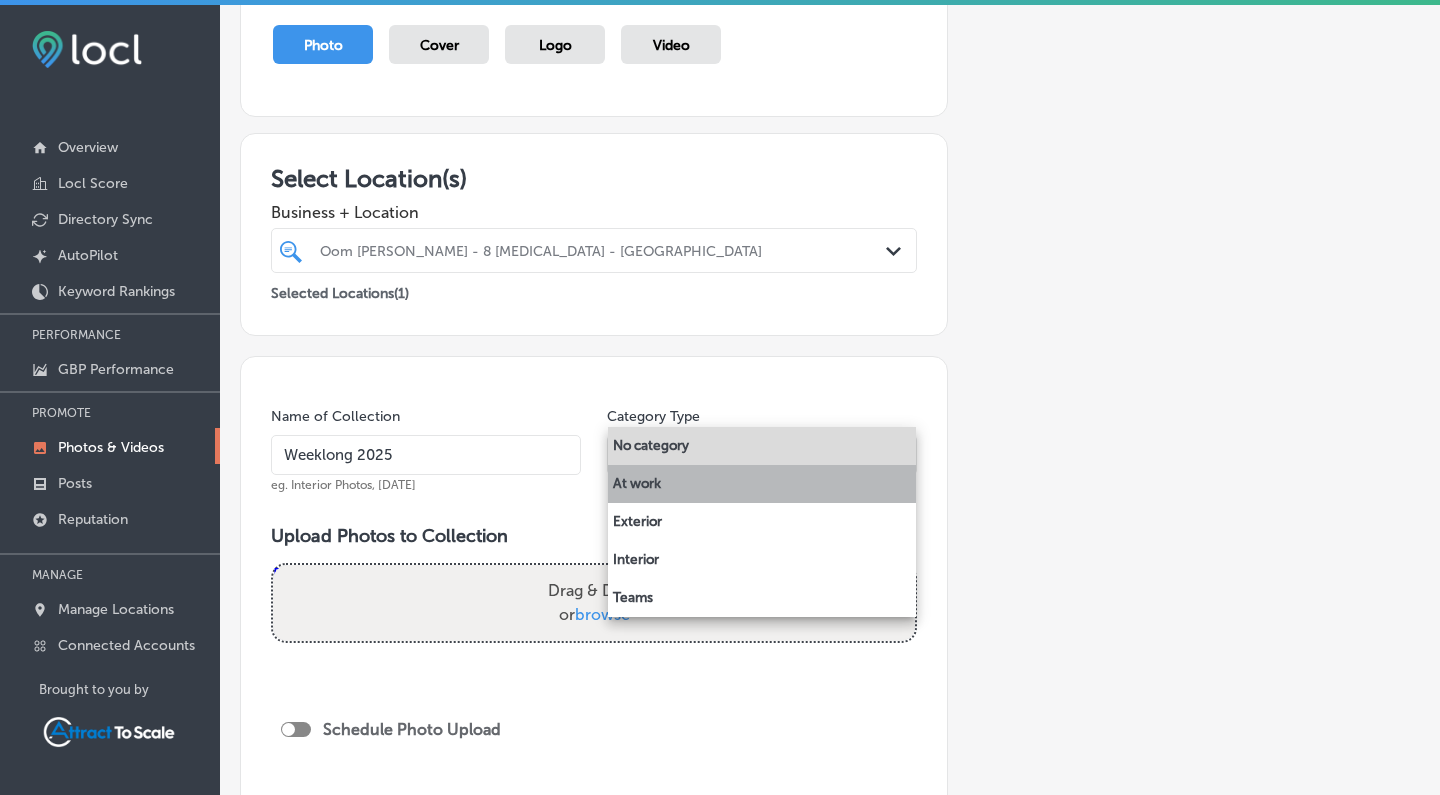 click on "At work" at bounding box center (762, 484) 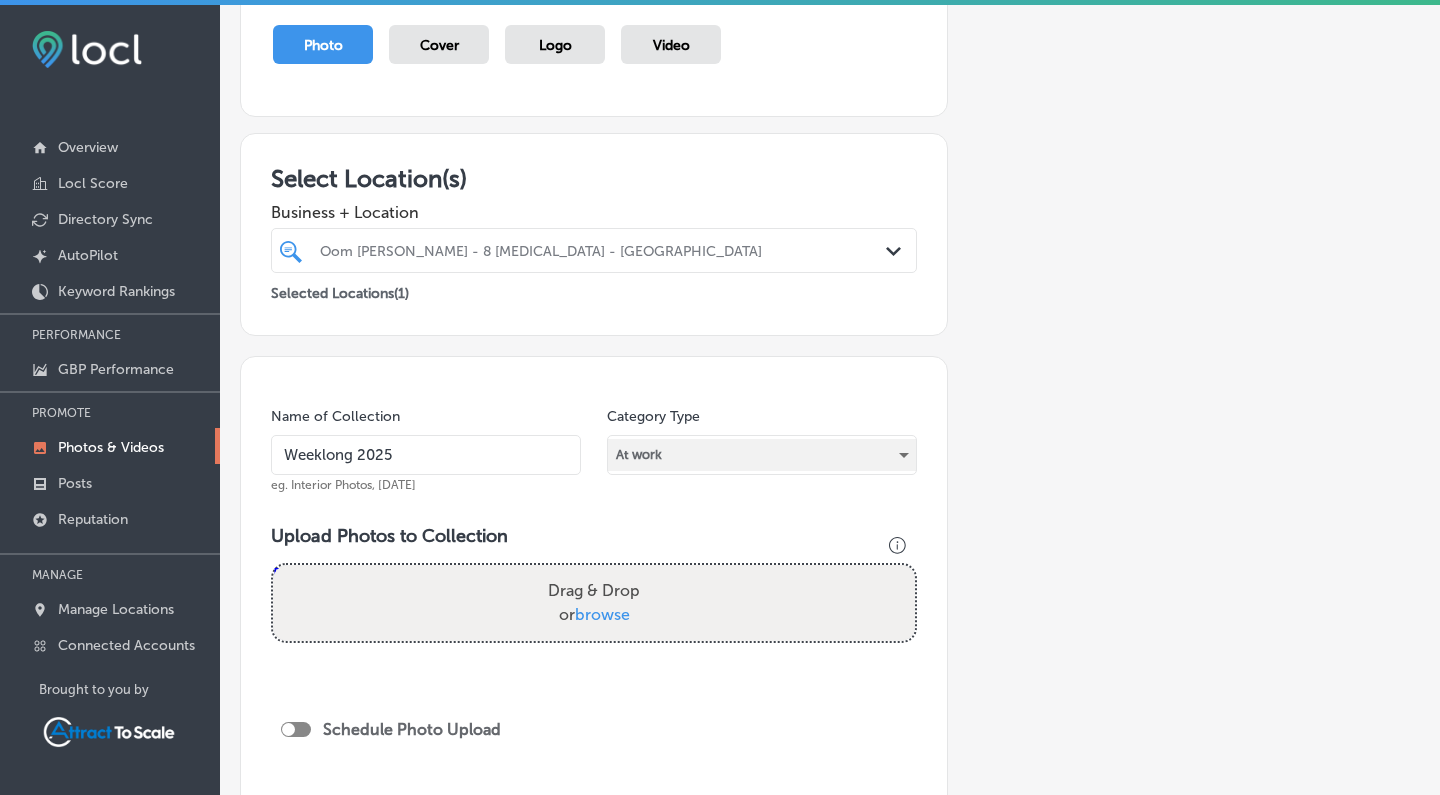 scroll, scrollTop: 263, scrollLeft: 0, axis: vertical 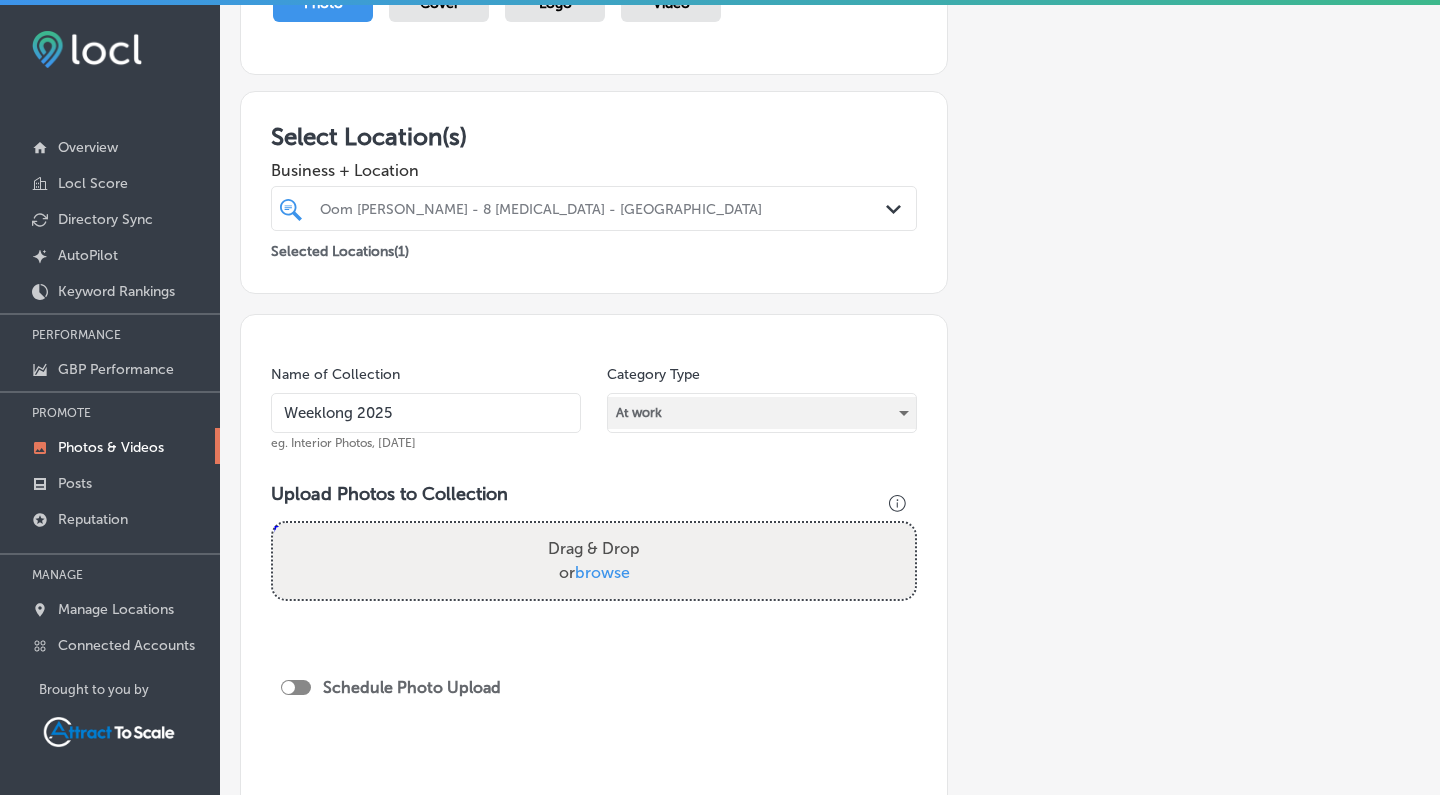 click at bounding box center (296, 687) 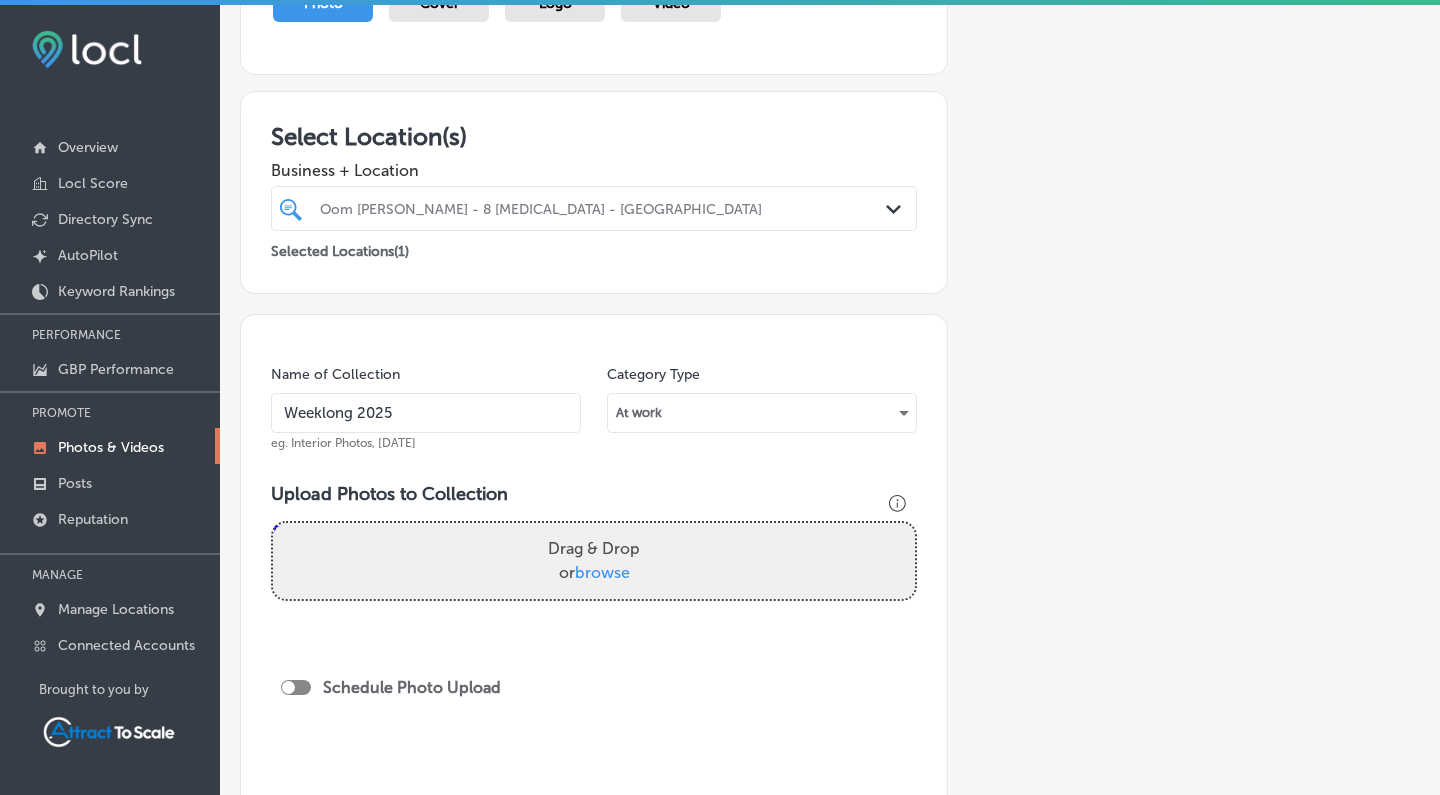 checkbox on "true" 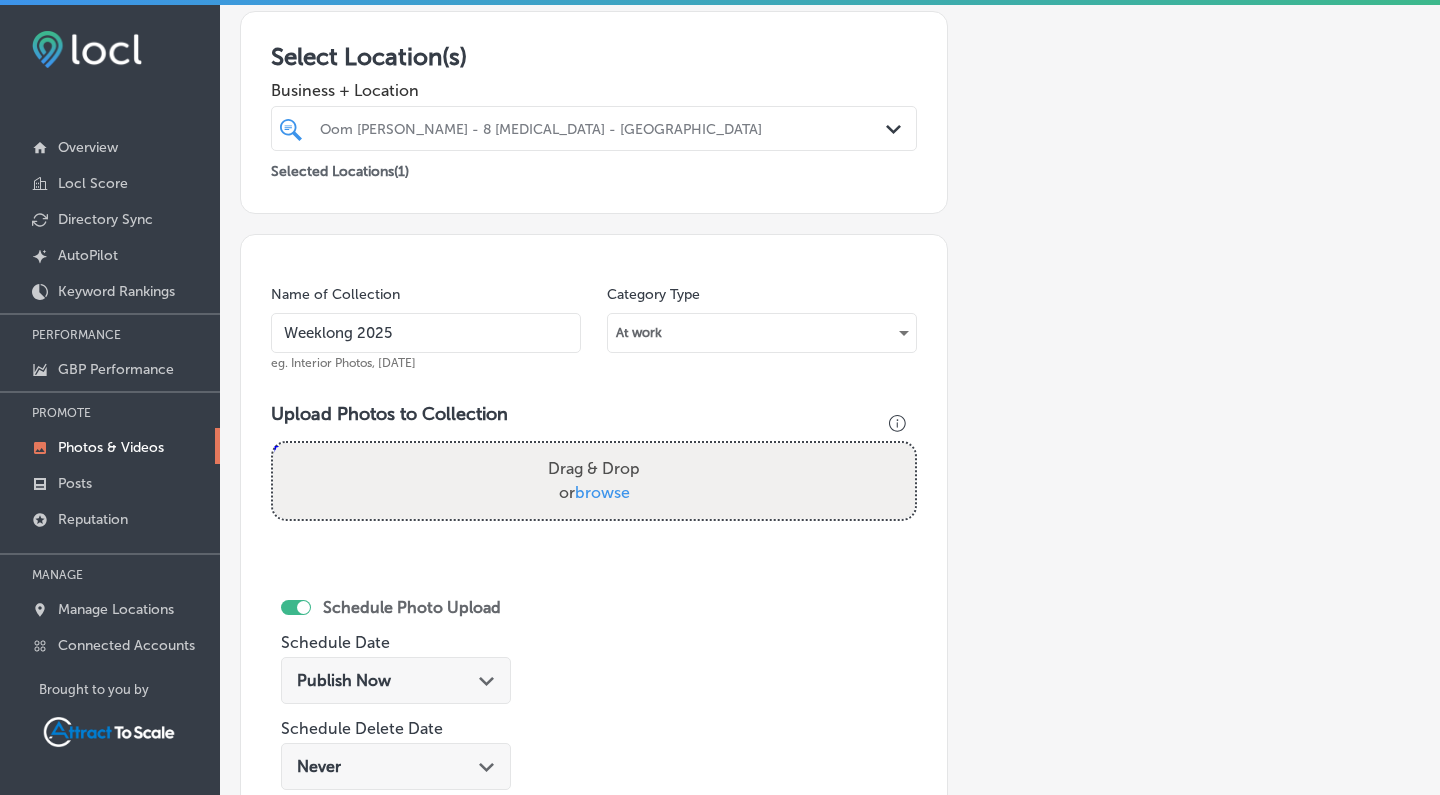 scroll, scrollTop: 358, scrollLeft: 0, axis: vertical 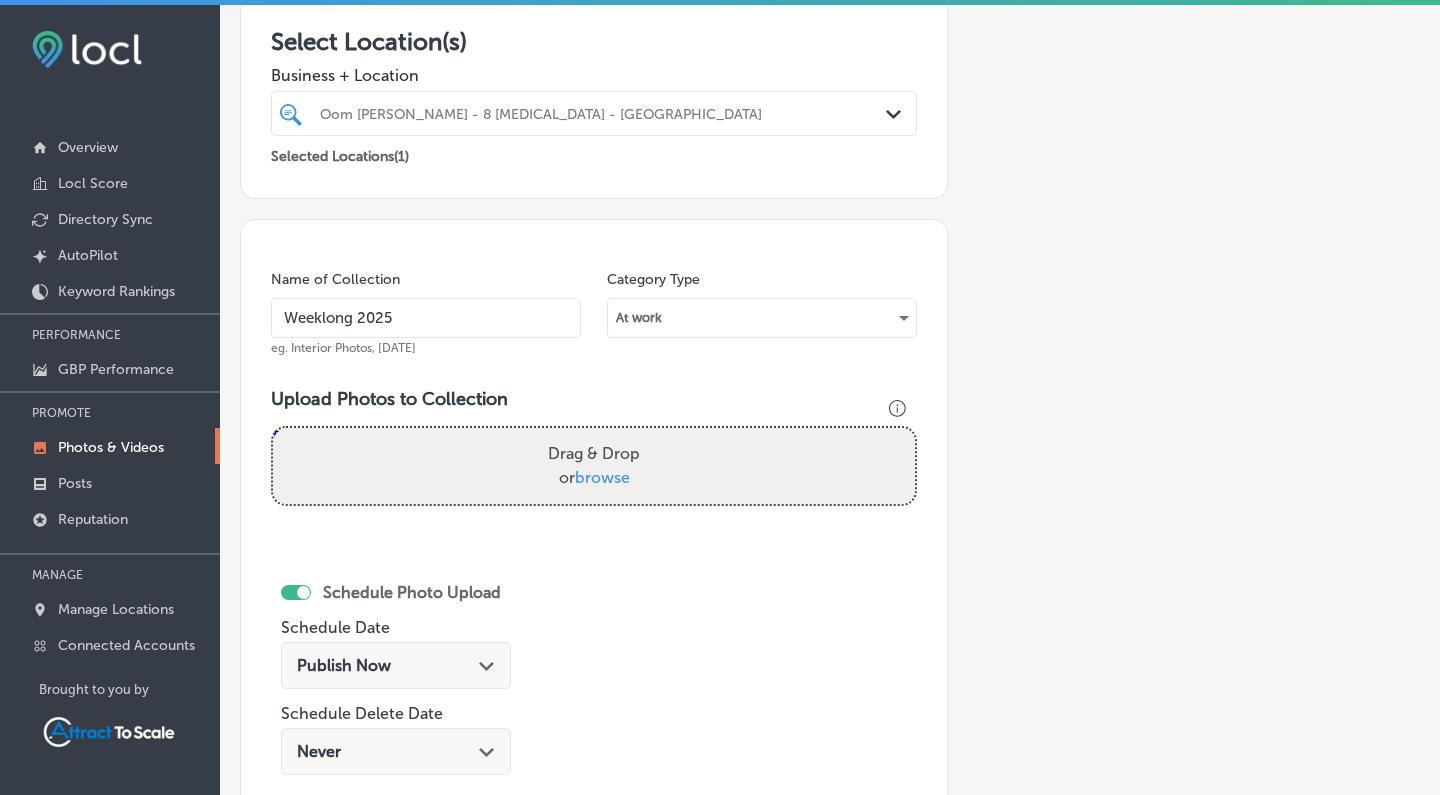 click on "Publish Now
Path
Created with Sketch." at bounding box center (396, 665) 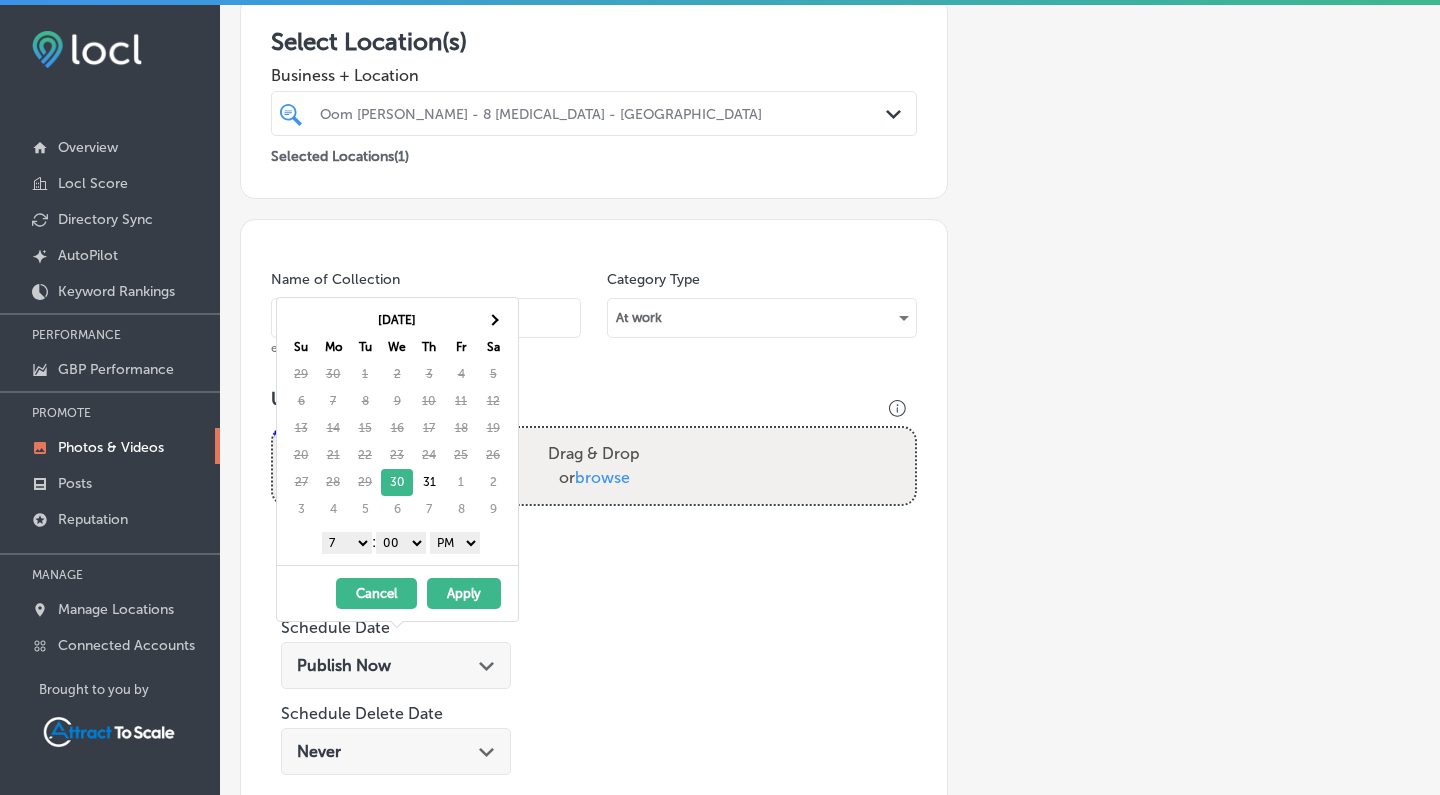 click on "Name of Collection Weeklong 2025 eg. Interior Photos, [DATE]   Category Type At work Upload Photos to Collection
Powered by PQINA Drag & Drop  or  browse Schedule Photo Upload Schedule Date Publish Now
Path
Created with Sketch.
Schedule Delete Date Never
Path
Created with Sketch." at bounding box center (594, 560) 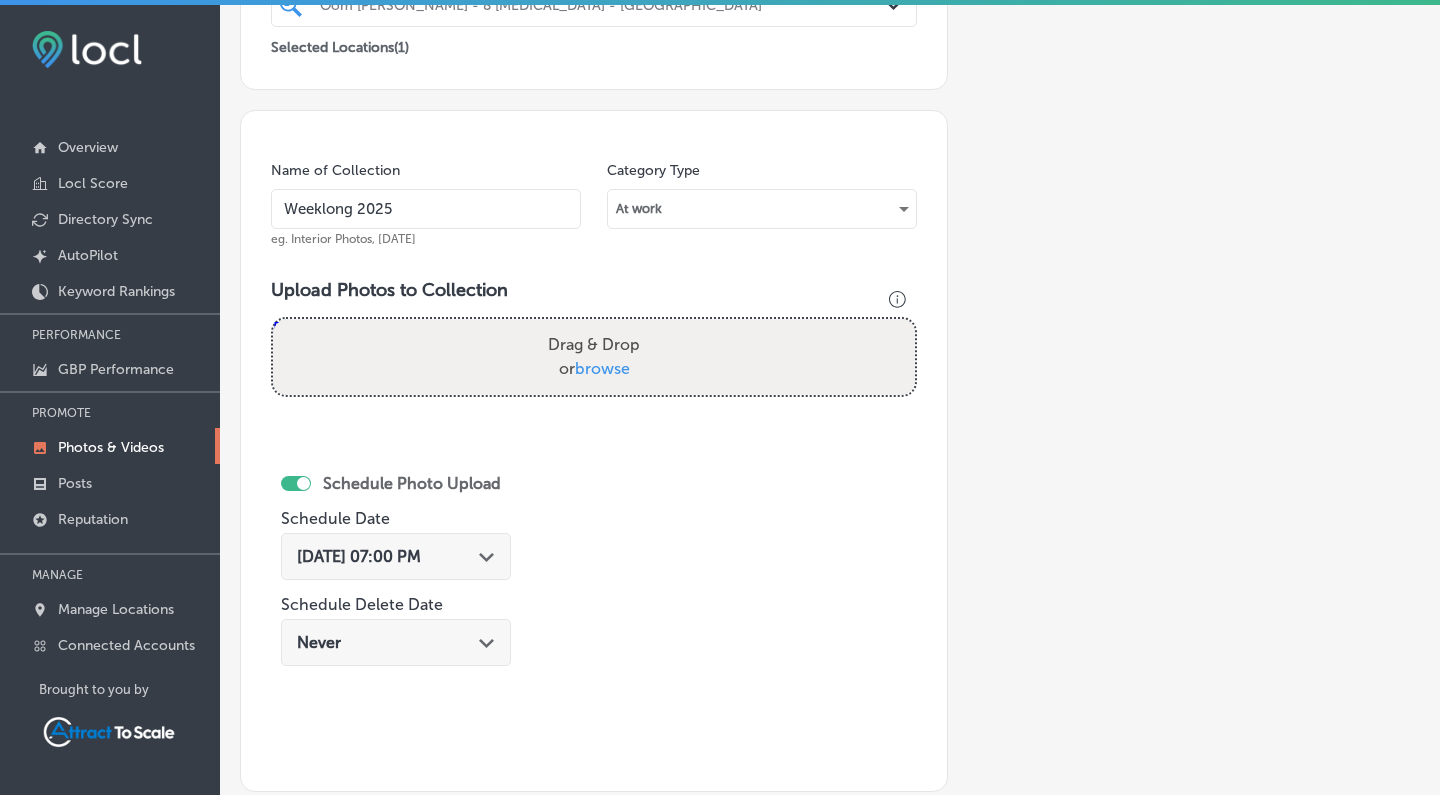 scroll, scrollTop: 480, scrollLeft: 0, axis: vertical 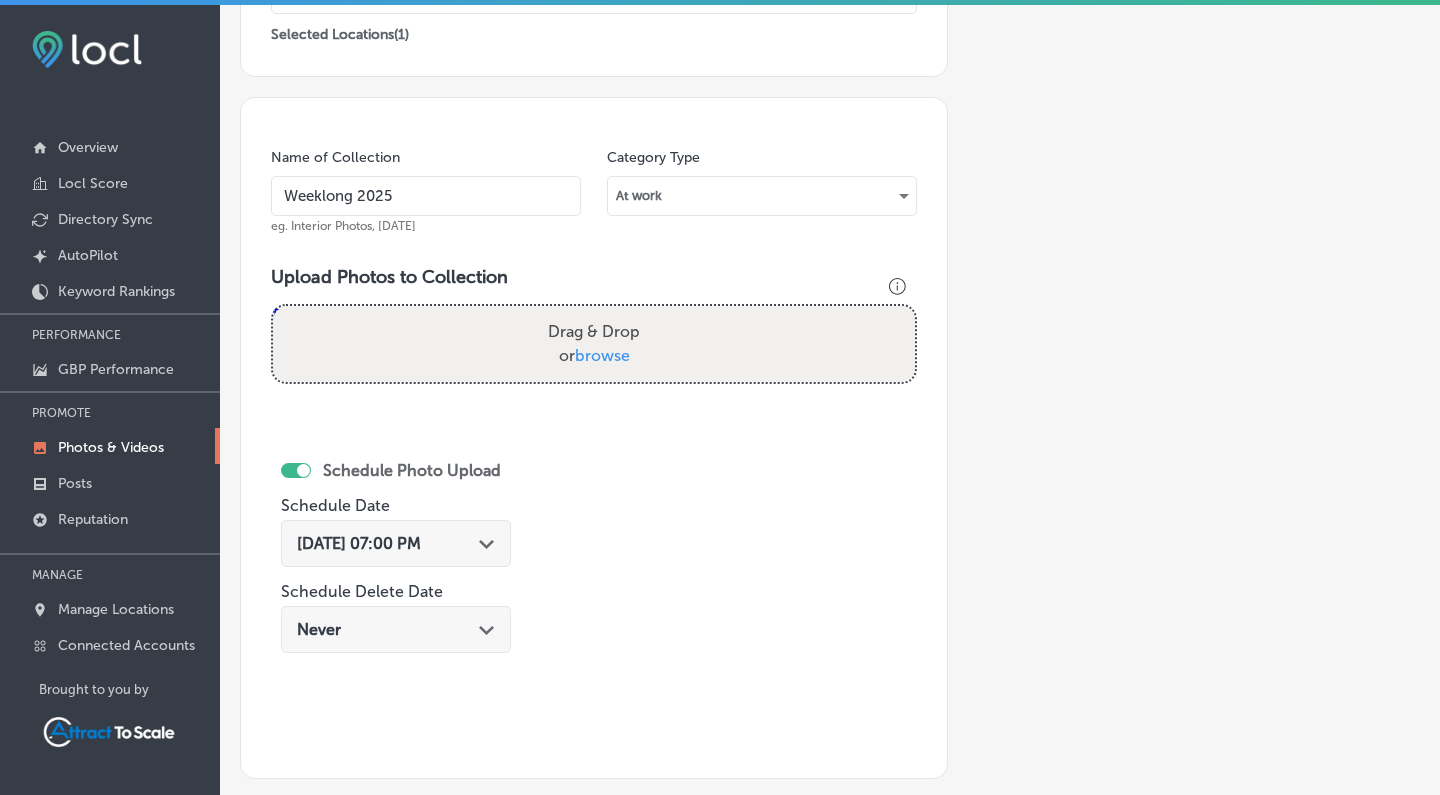 click 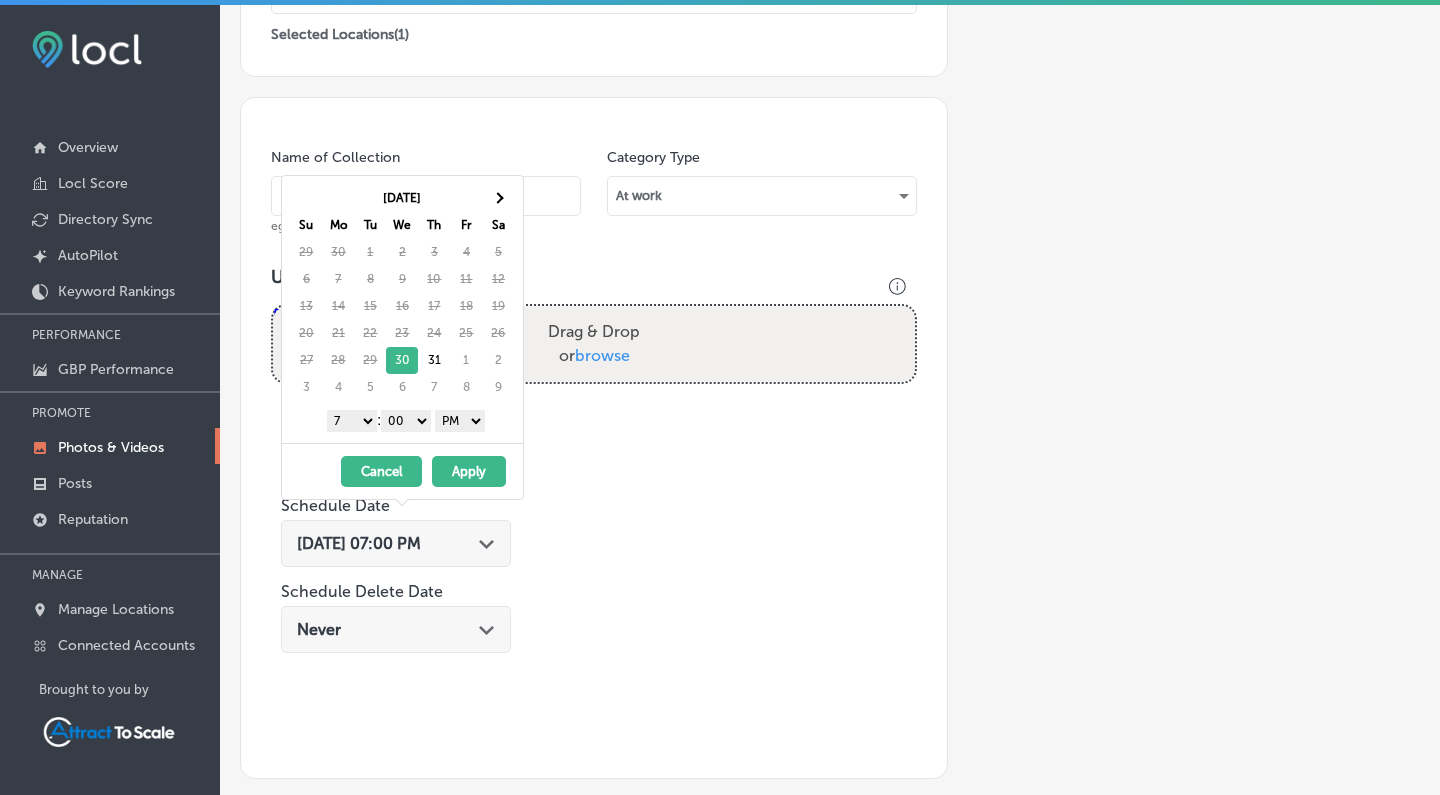 click on "Name of Collection Weeklong 2025 eg. Interior Photos, [DATE]   Category Type At work Upload Photos to Collection
Powered by PQINA Drag & Drop  or  browse Schedule Photo Upload Schedule Date [DATE] 07:00 PM
Path
Created with Sketch.
Schedule Delete Date Never
Path
Created with Sketch." at bounding box center (594, 438) 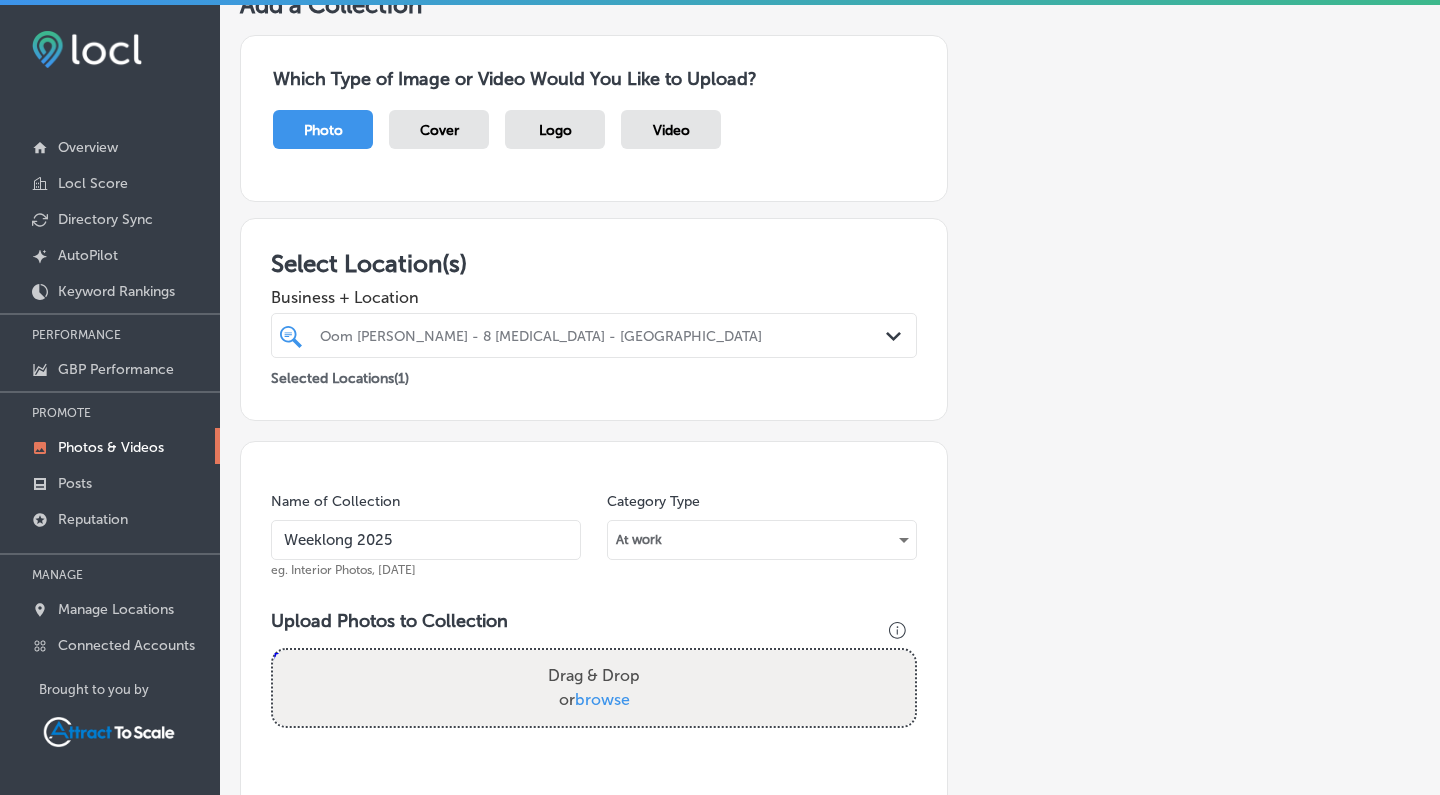 scroll, scrollTop: 147, scrollLeft: 0, axis: vertical 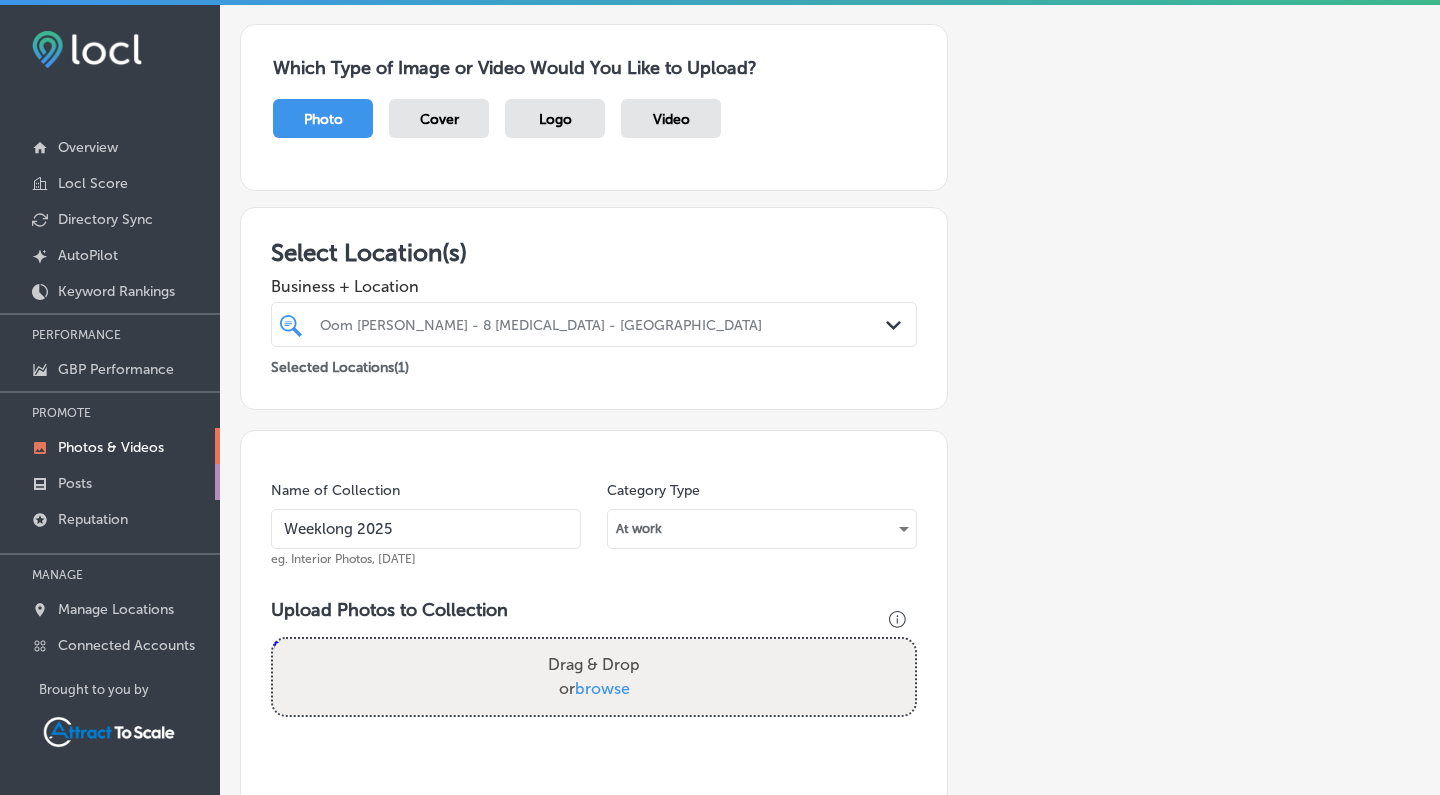 click on "Posts" at bounding box center (75, 483) 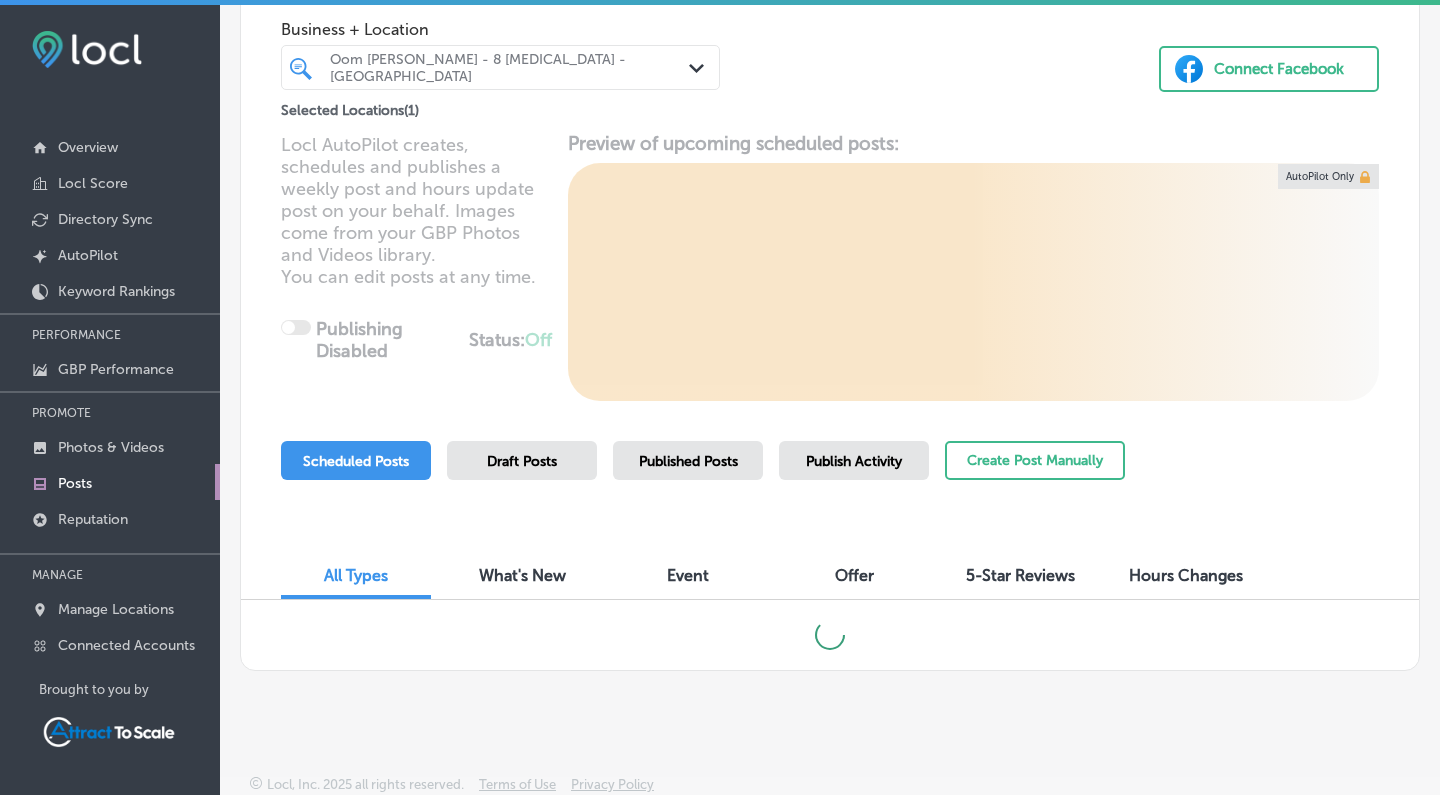 scroll, scrollTop: 128, scrollLeft: 0, axis: vertical 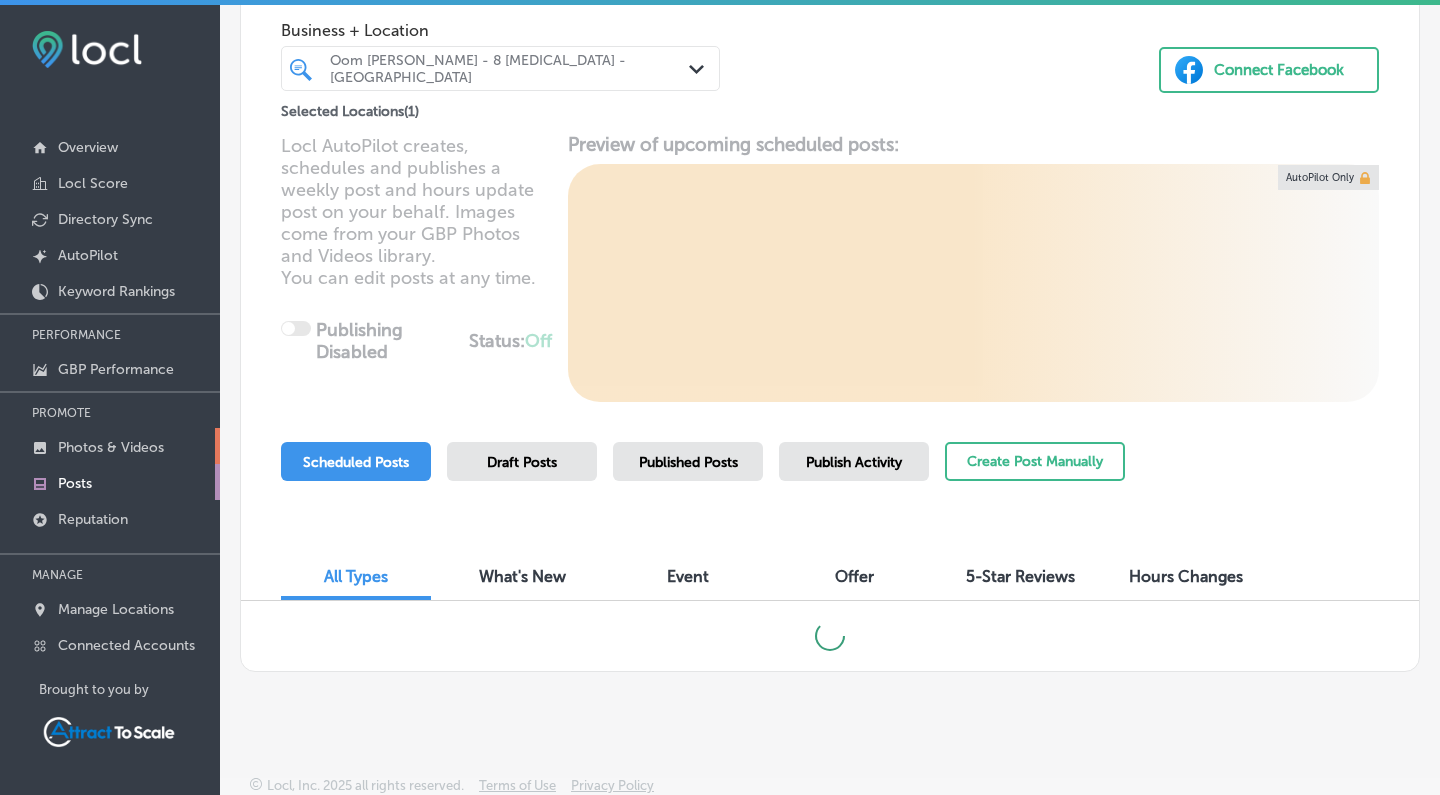 click on "Photos & Videos" at bounding box center [111, 447] 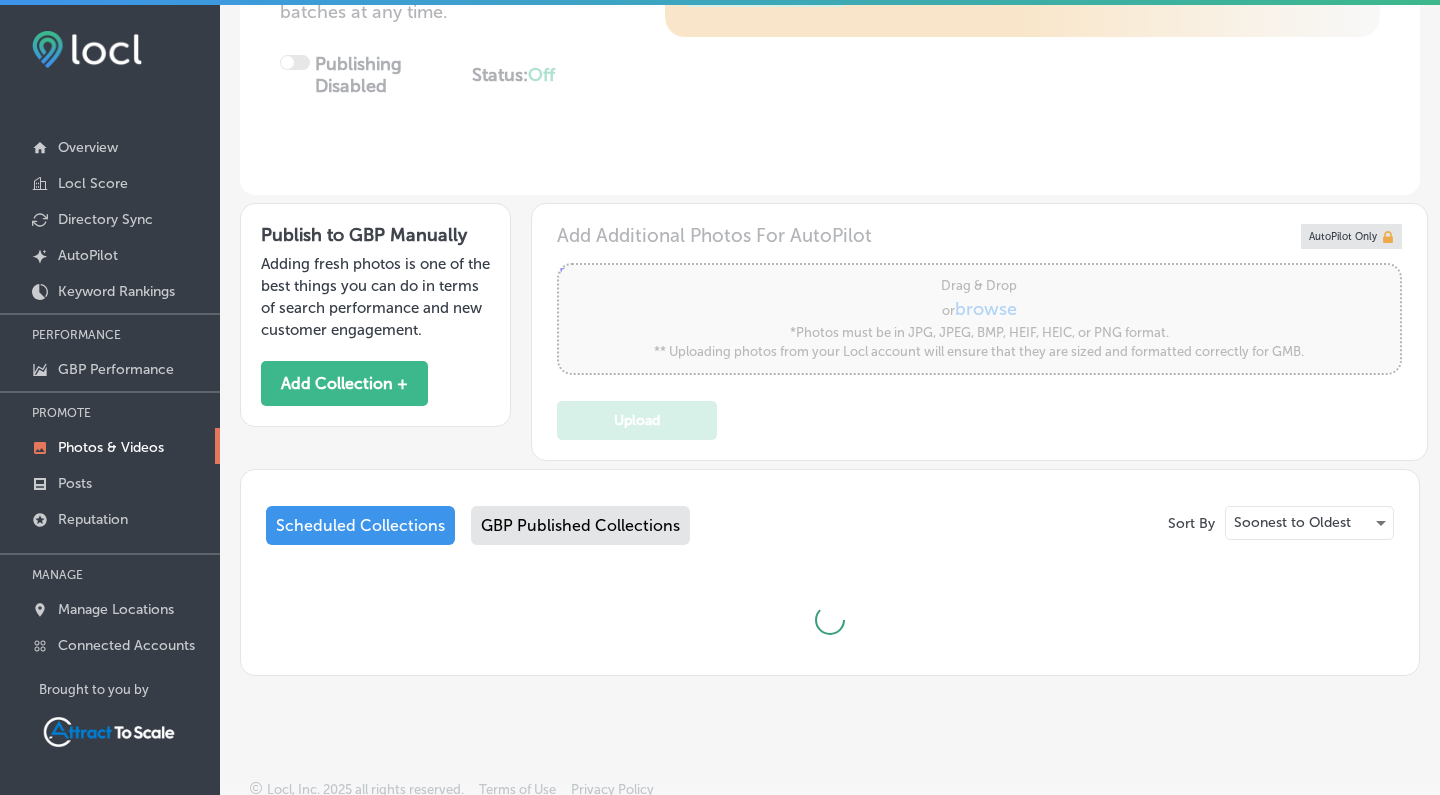 scroll, scrollTop: 430, scrollLeft: 0, axis: vertical 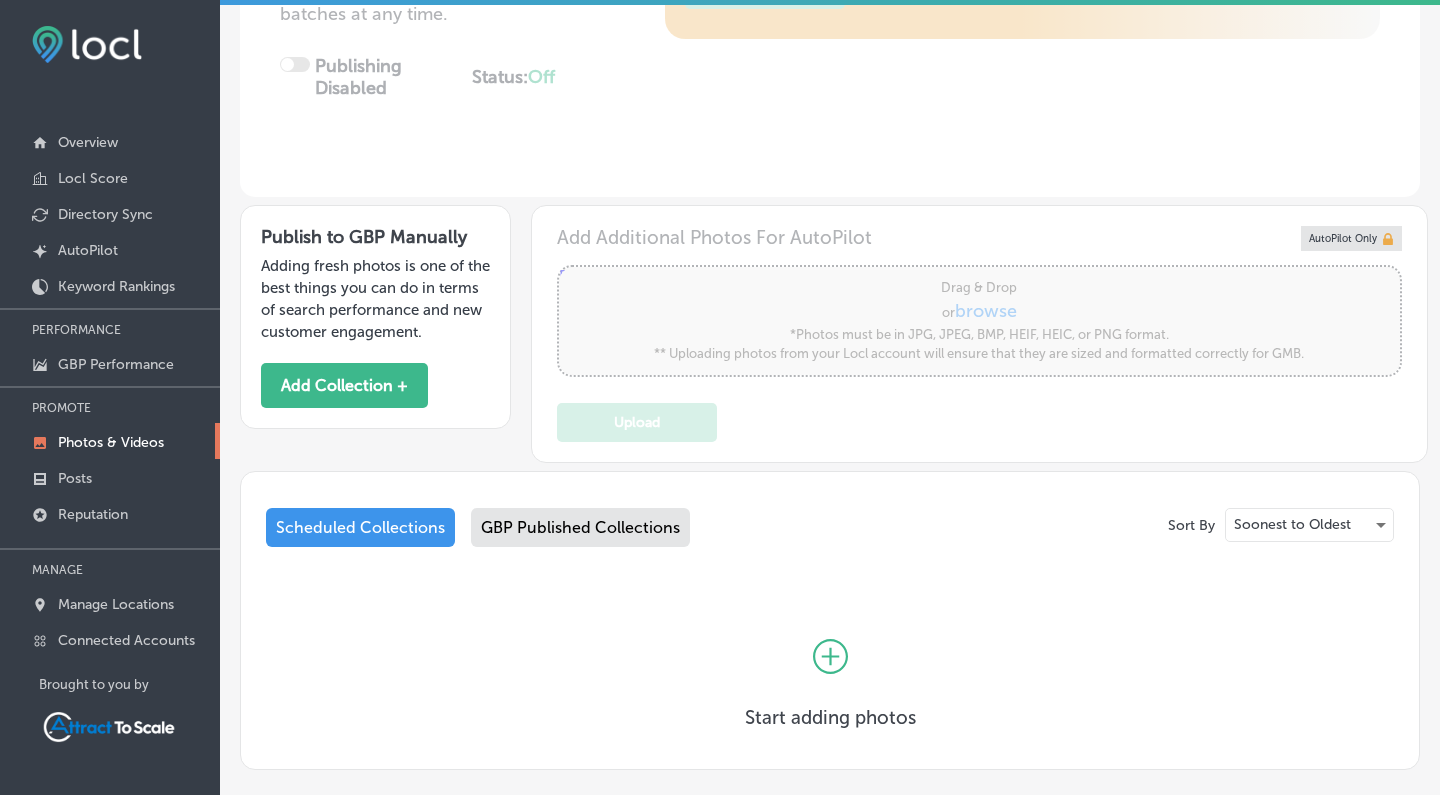 type on "5" 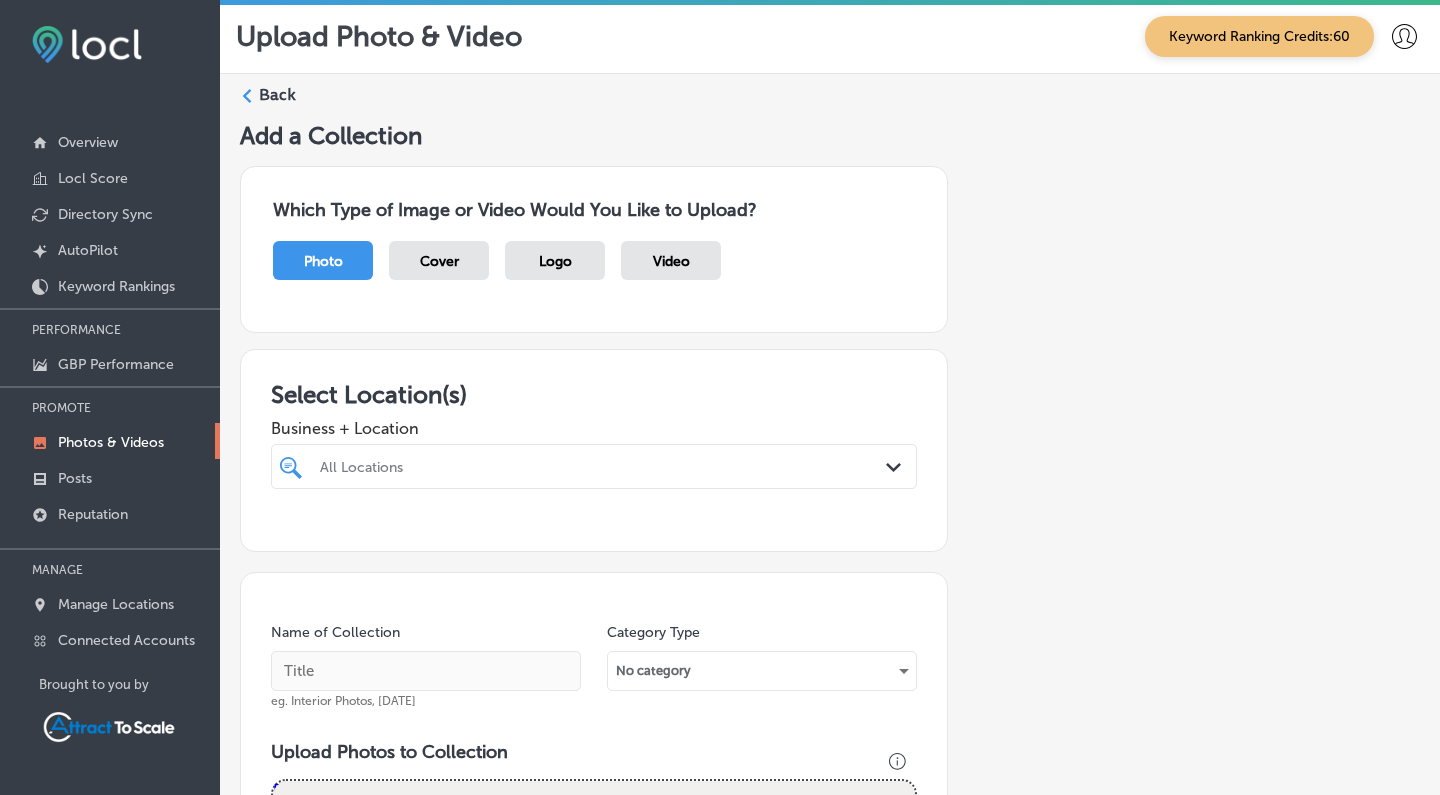 click on "All Locations" at bounding box center [604, 466] 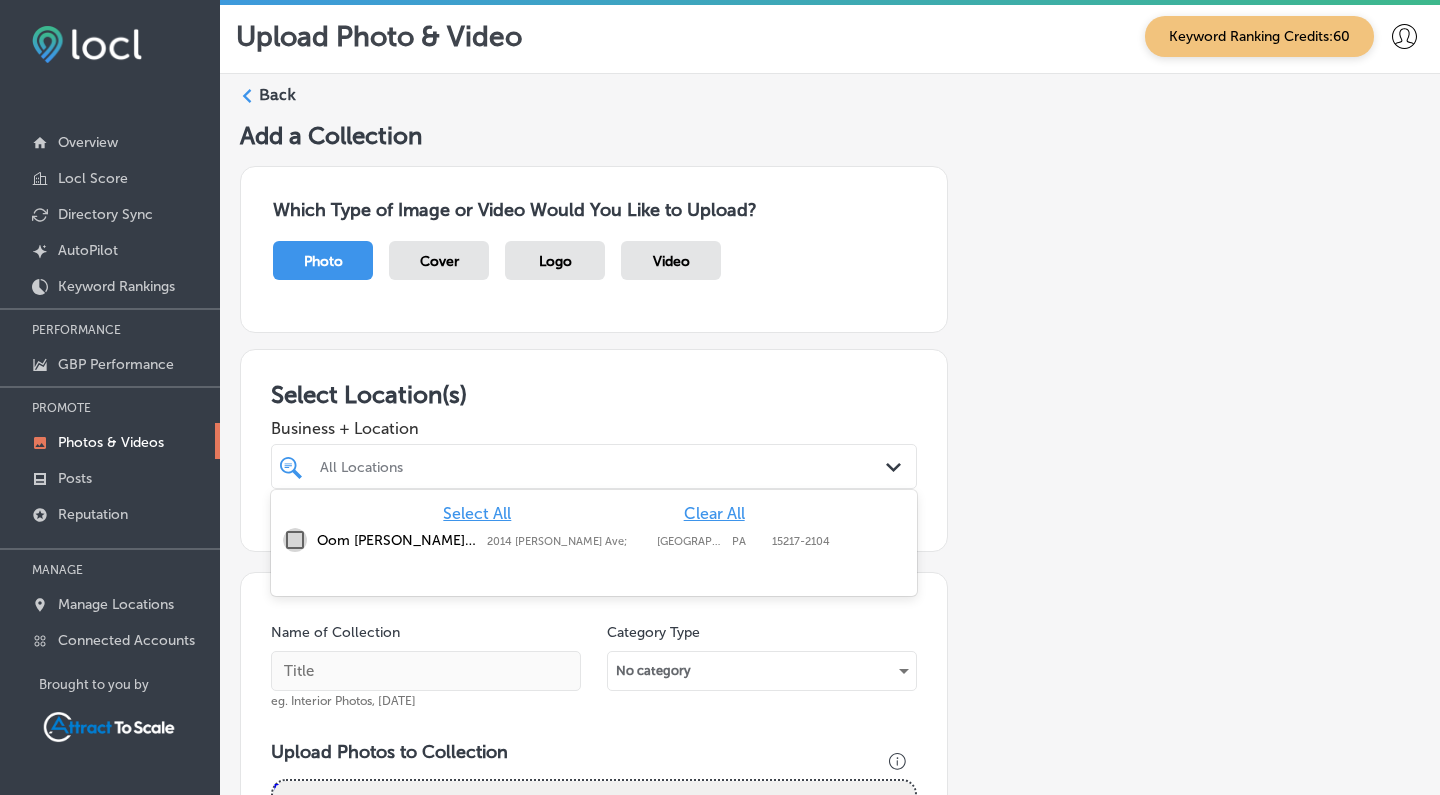 click at bounding box center (295, 540) 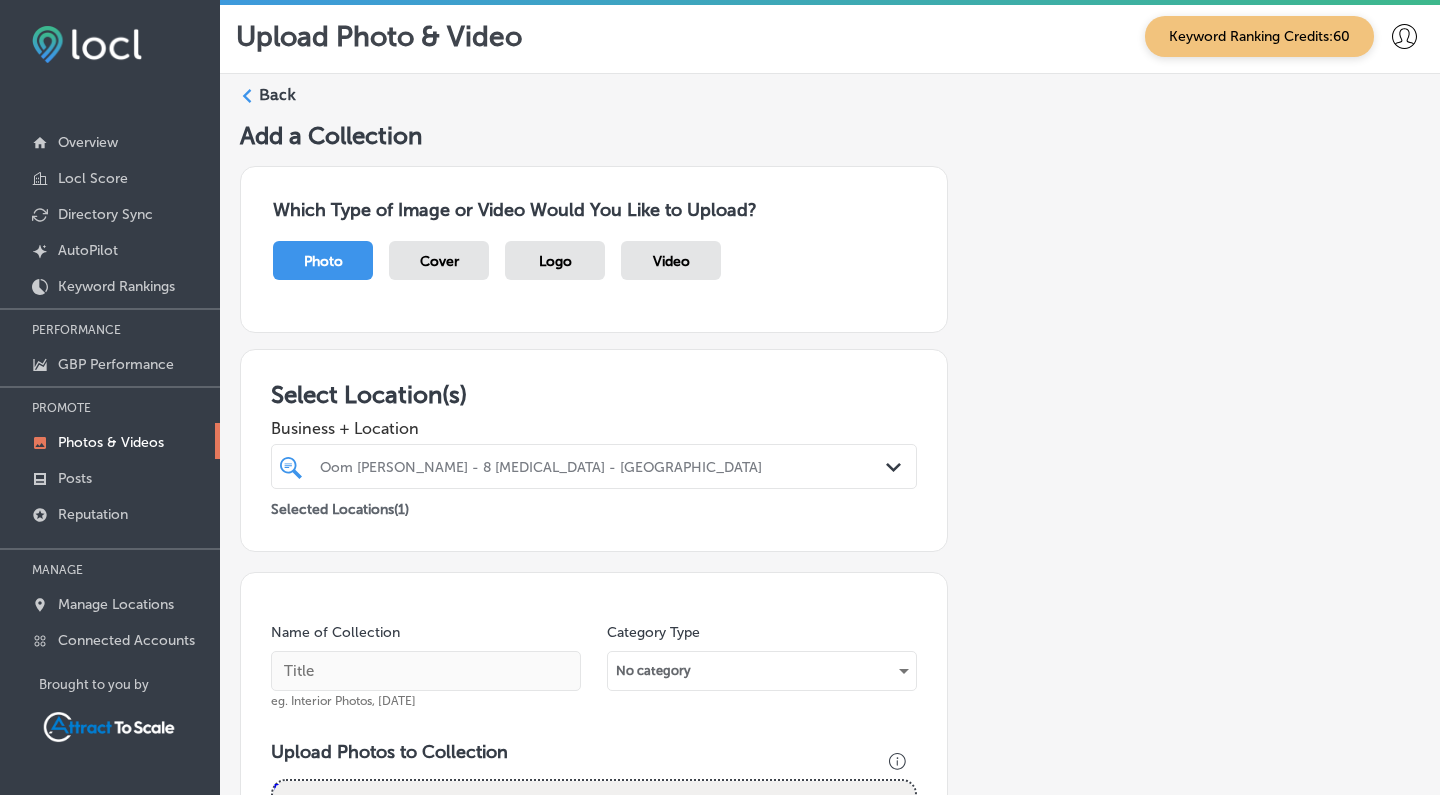 click on "Name of Collection eg. Interior Photos, [DATE]   Category Type No category" at bounding box center [594, 666] 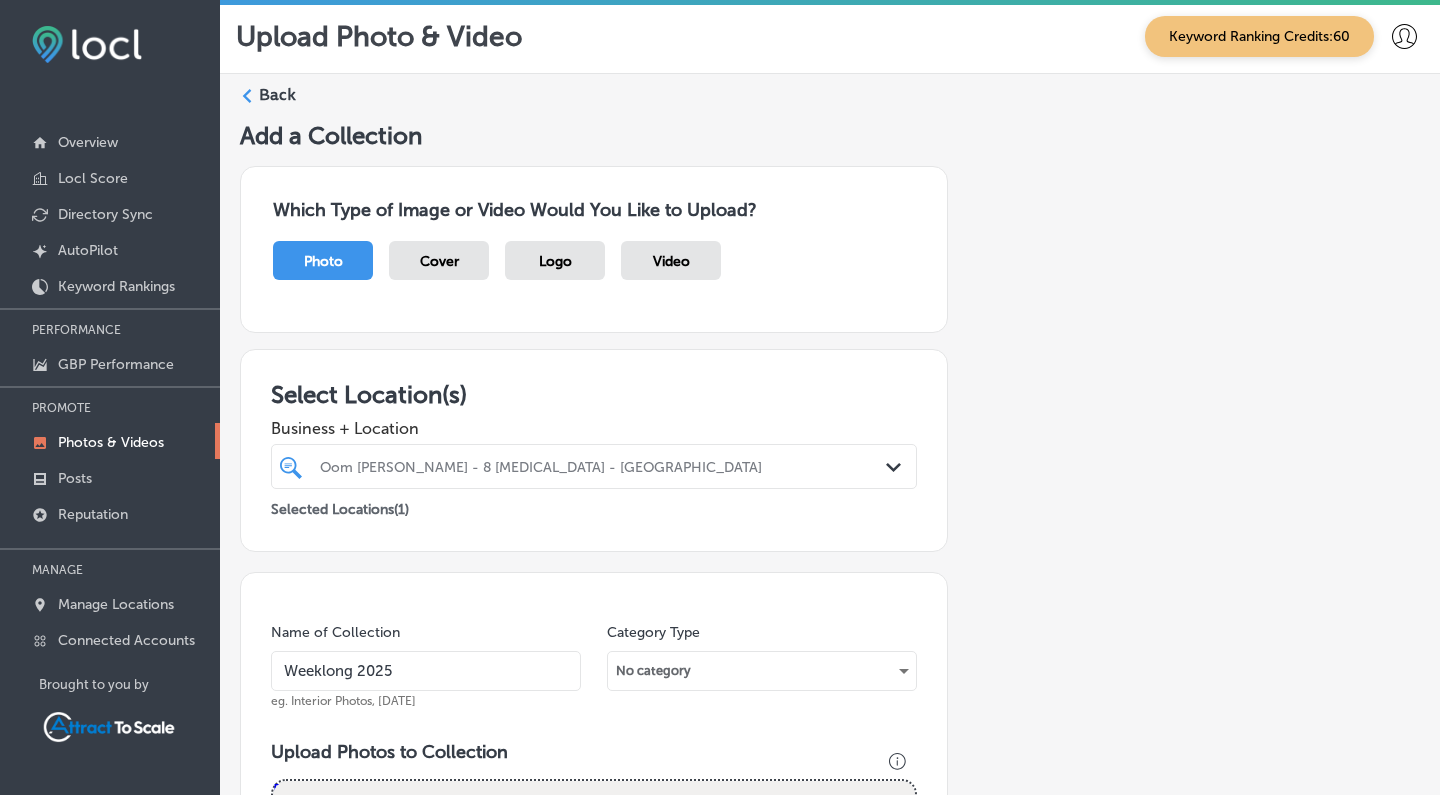 type on "Weeklong 2025" 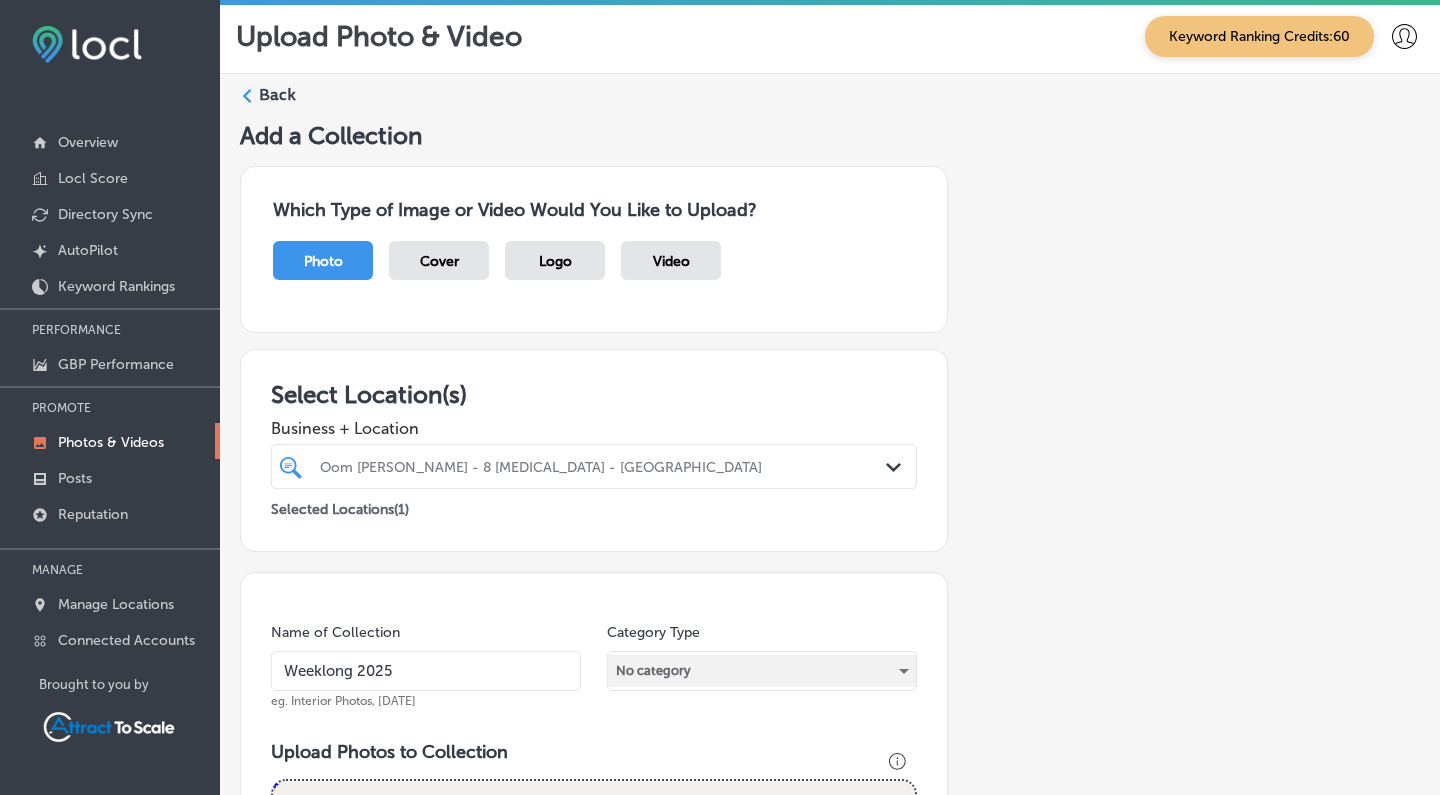 click on "No category" at bounding box center (762, 671) 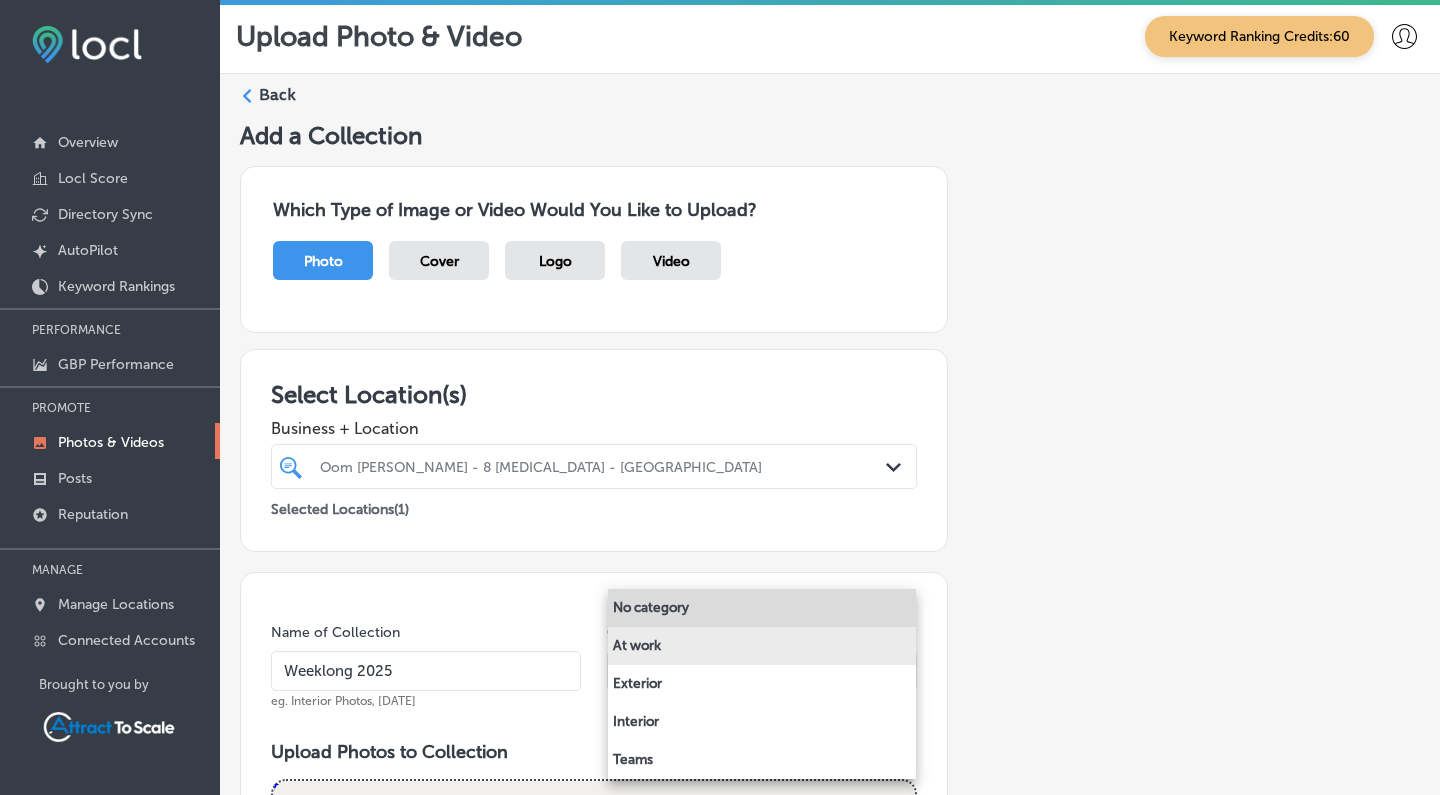 click on "At work" at bounding box center (762, 646) 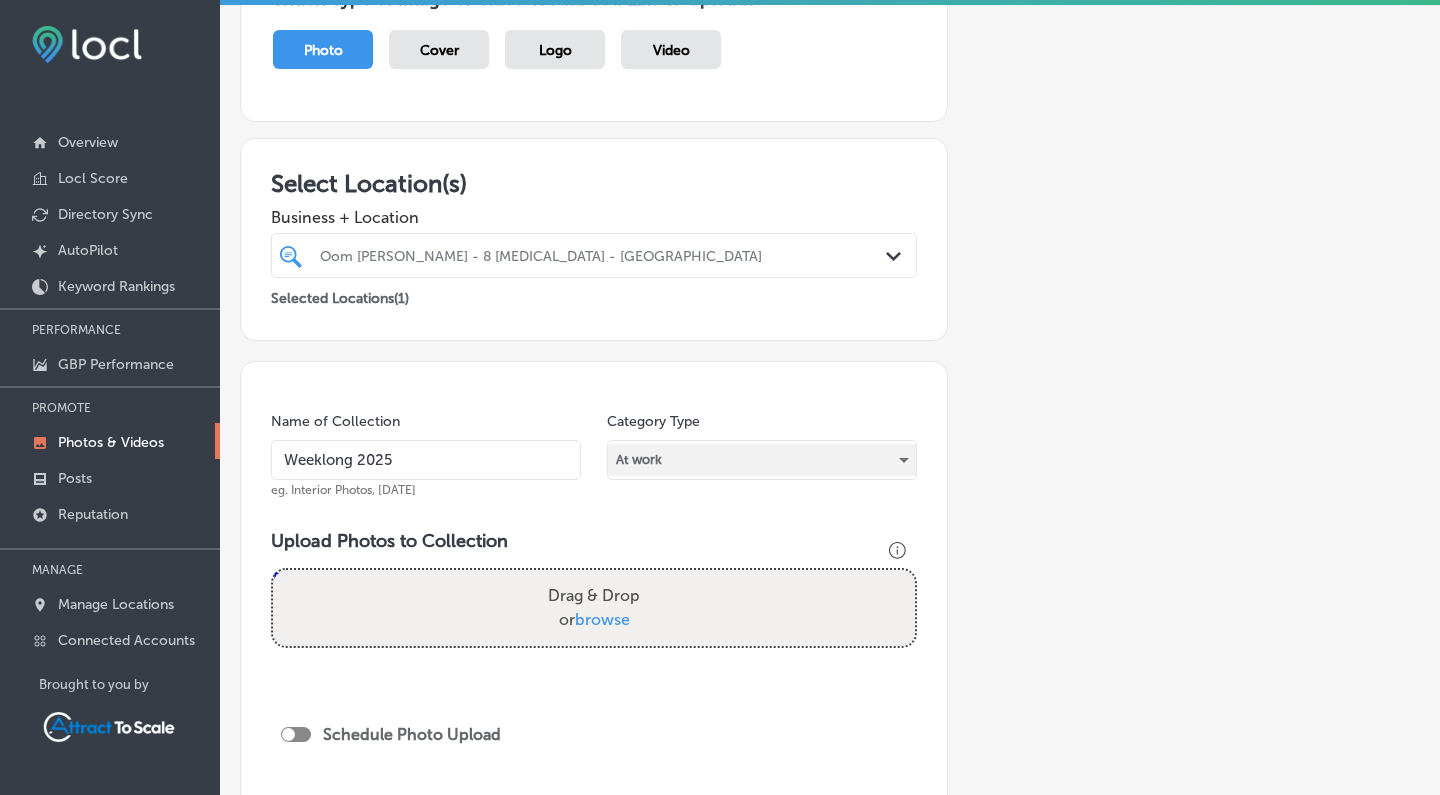 scroll, scrollTop: 251, scrollLeft: 0, axis: vertical 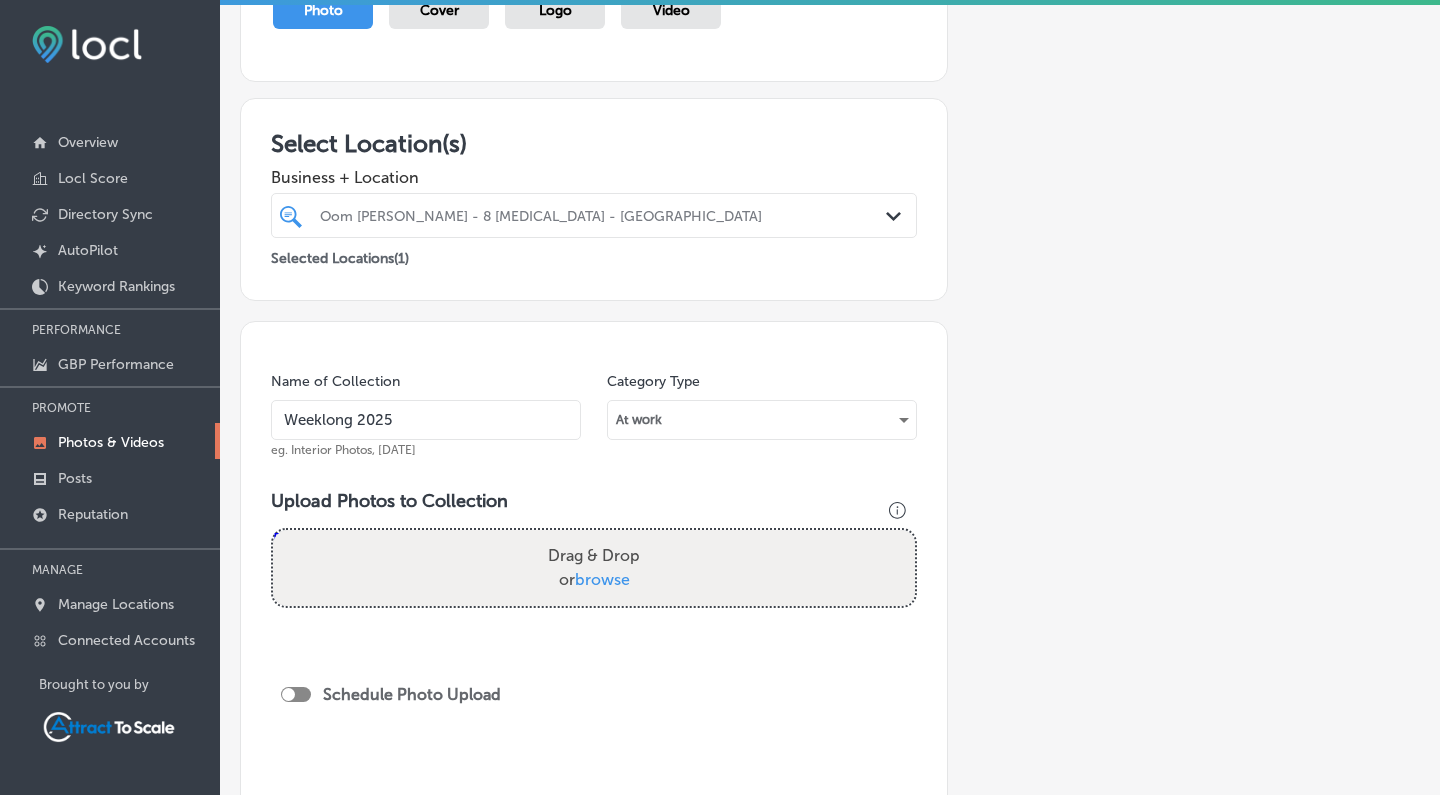 click on "browse" at bounding box center [602, 579] 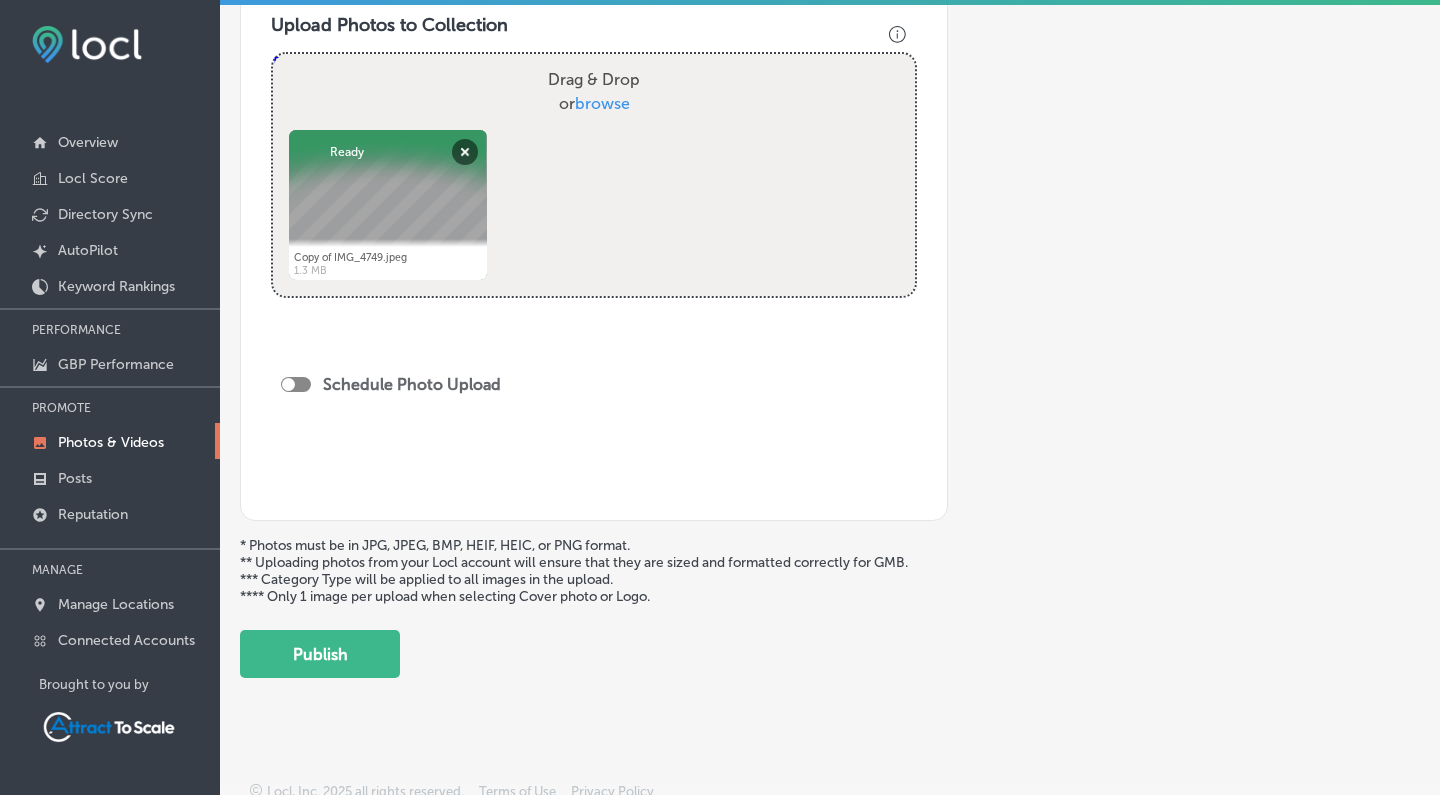 scroll, scrollTop: 726, scrollLeft: 0, axis: vertical 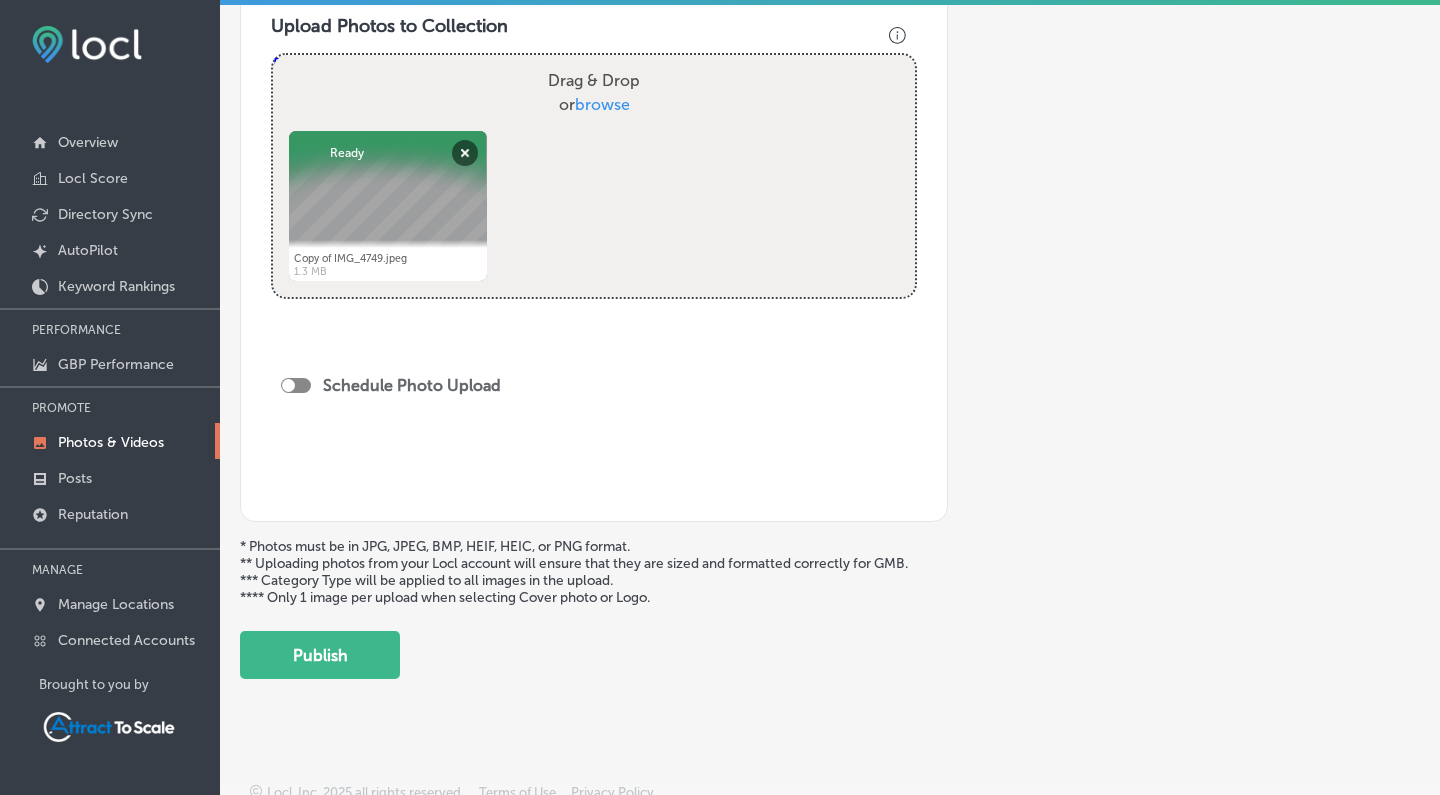 click on "Schedule Photo Upload" at bounding box center [396, 388] 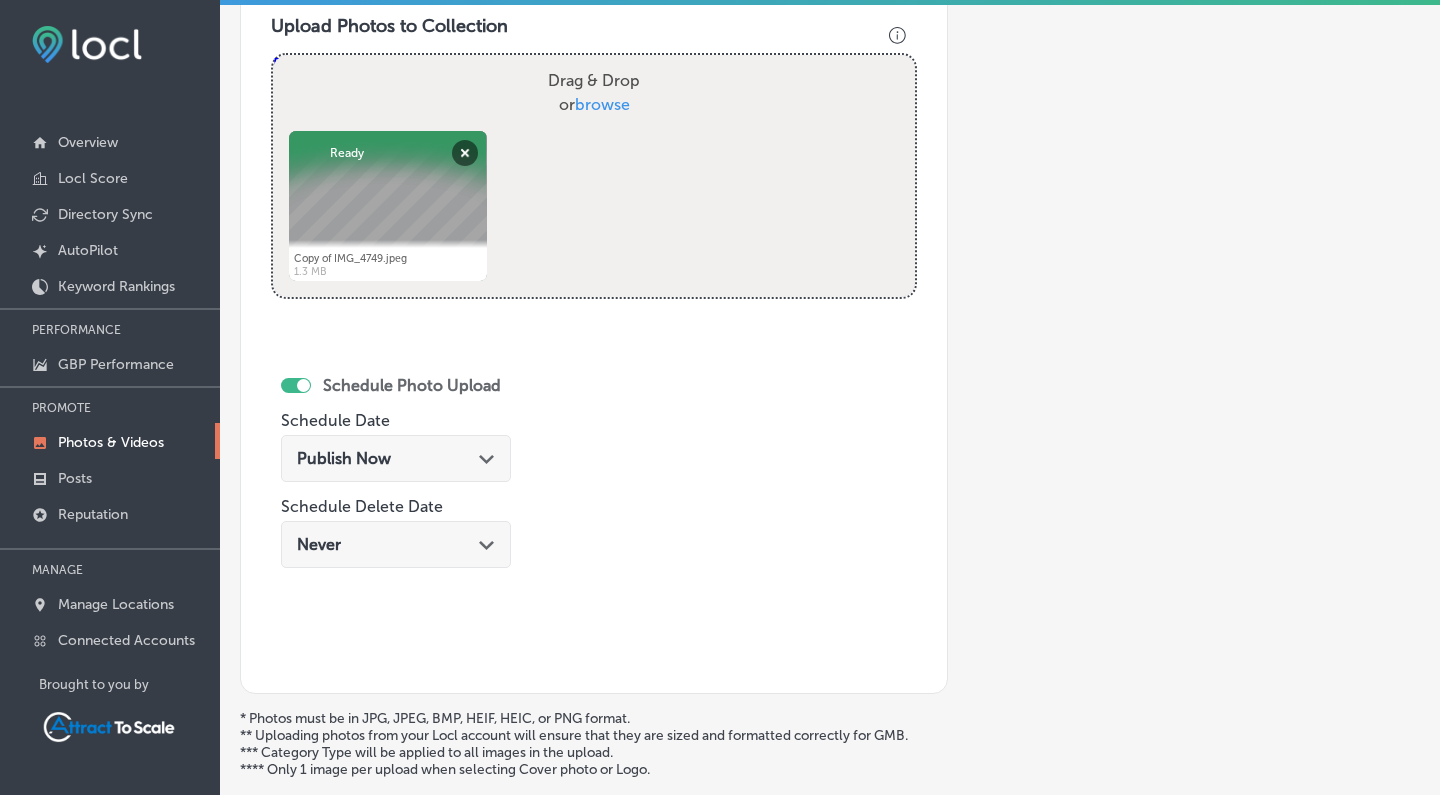 click on "Publish Now
Path
Created with Sketch." at bounding box center [396, 458] 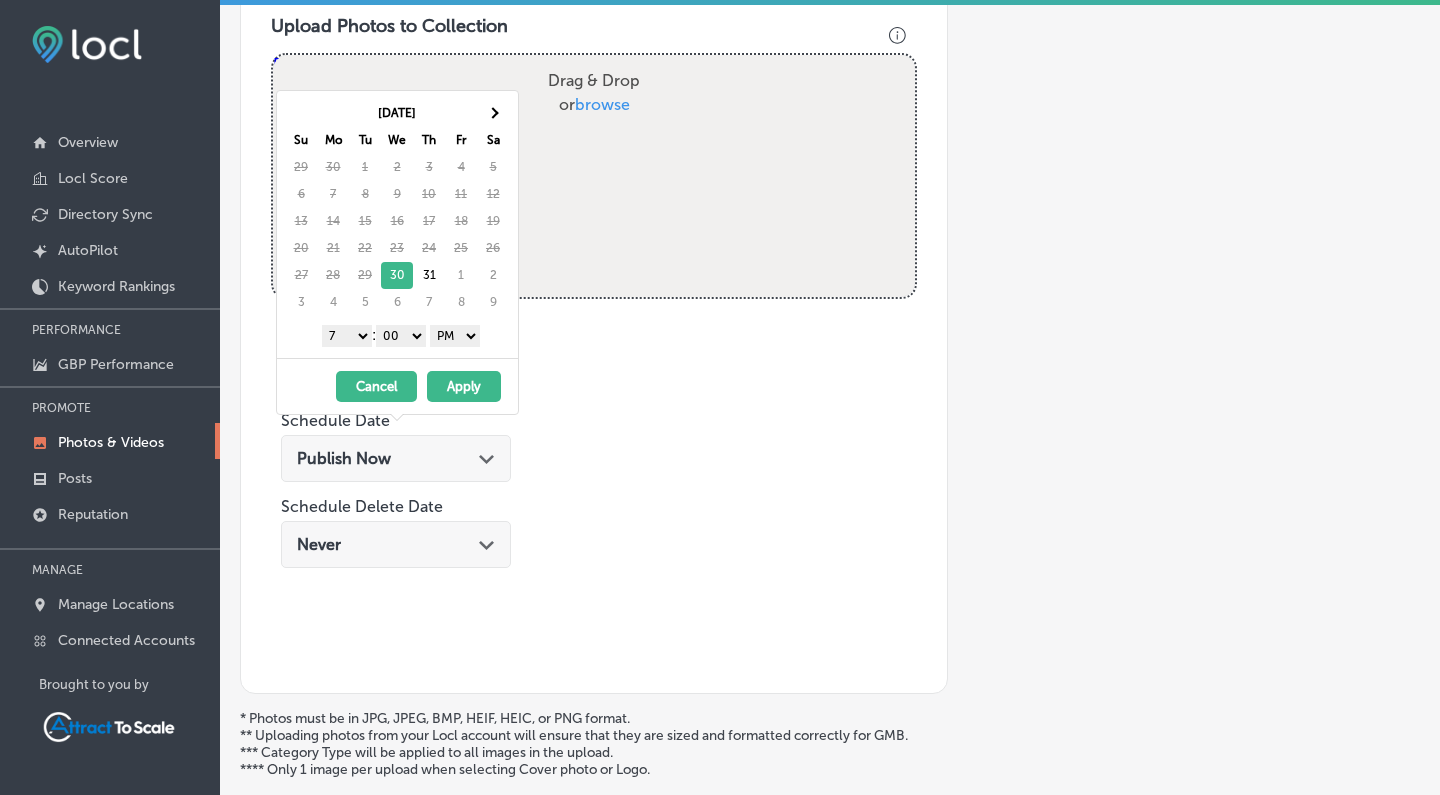 click on "Schedule Photo Upload Schedule Date Publish Now
Path
Created with Sketch.
Schedule Delete Date Never
Path
Created with Sketch." 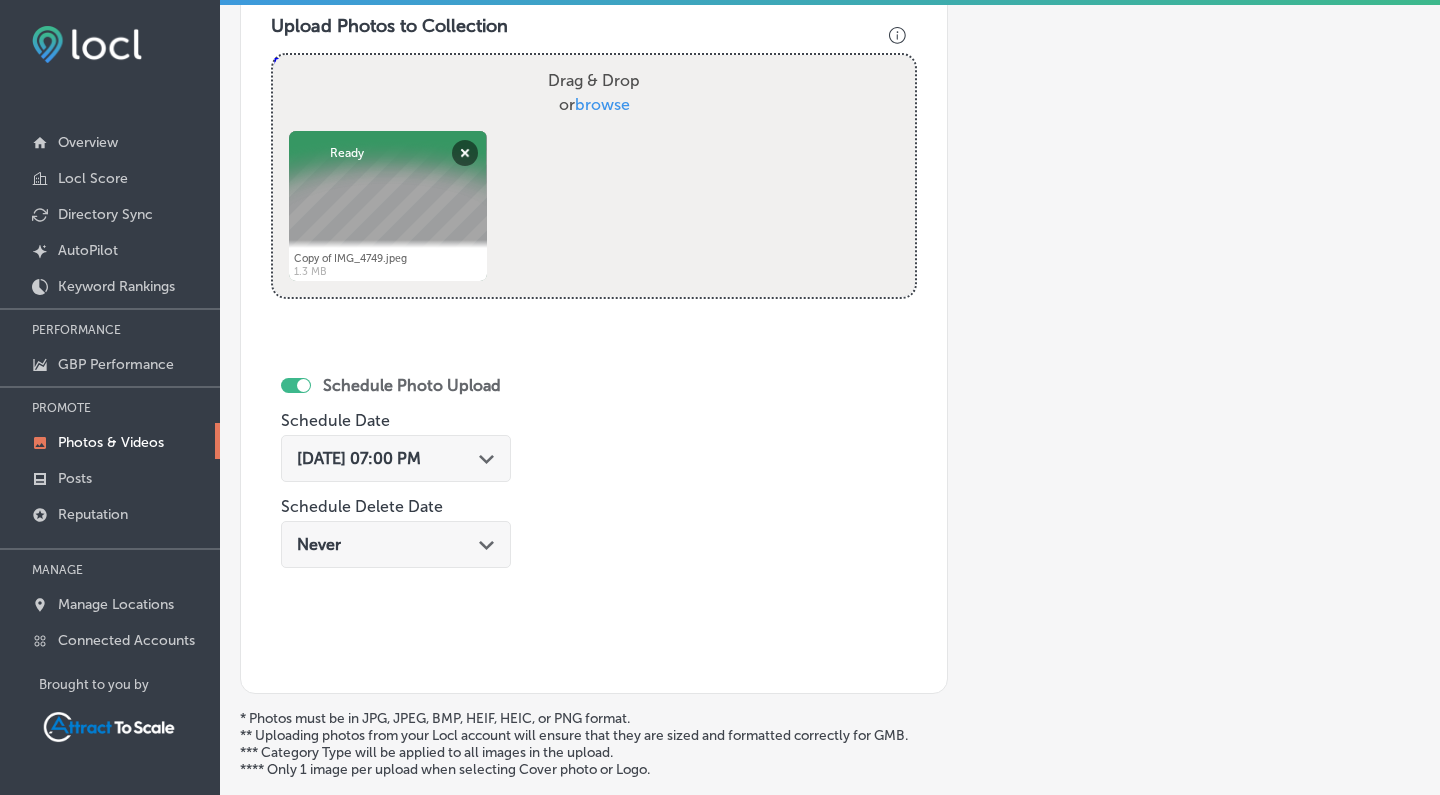 click on "browse" at bounding box center [602, 104] 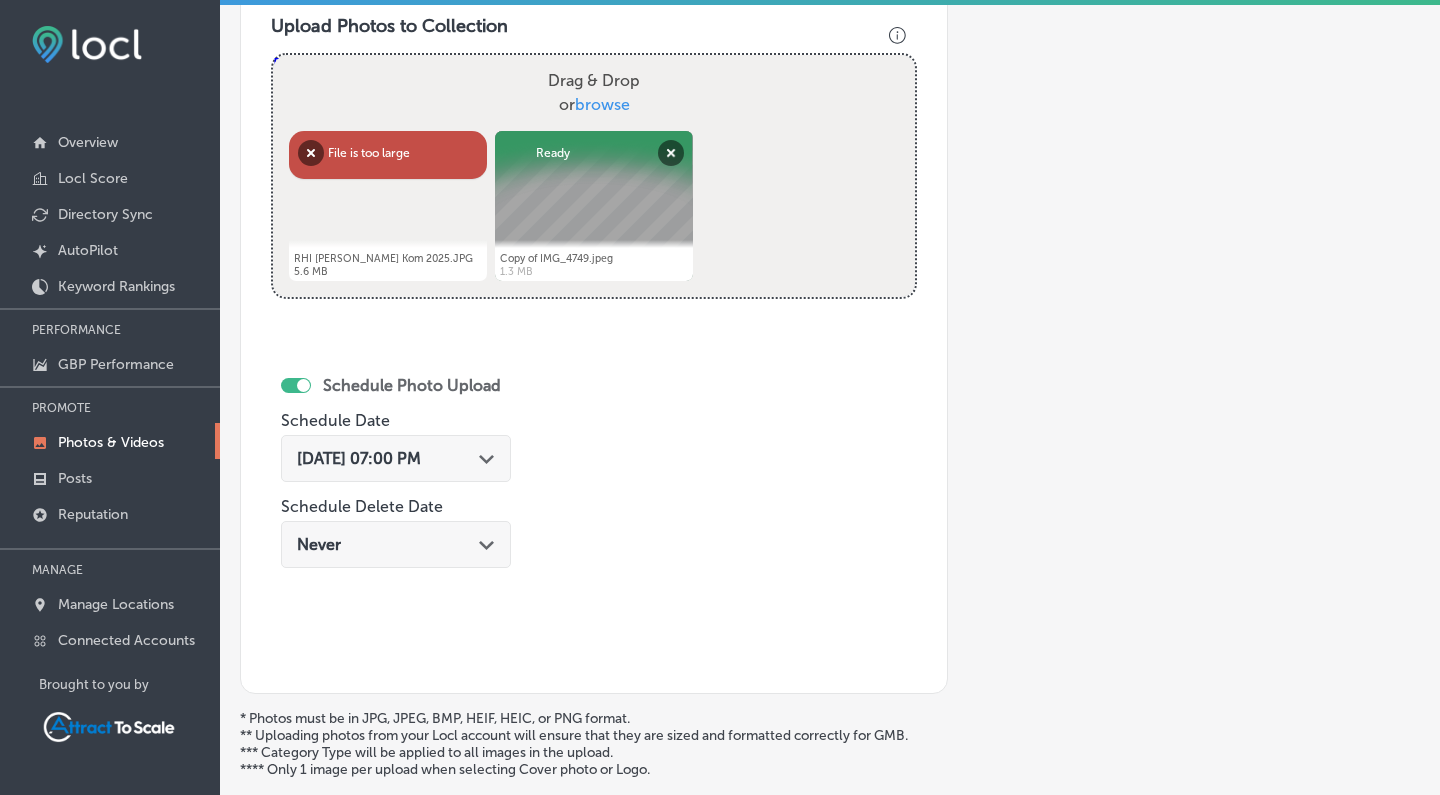 click on "Drag & Drop  or  browse" at bounding box center (594, 93) 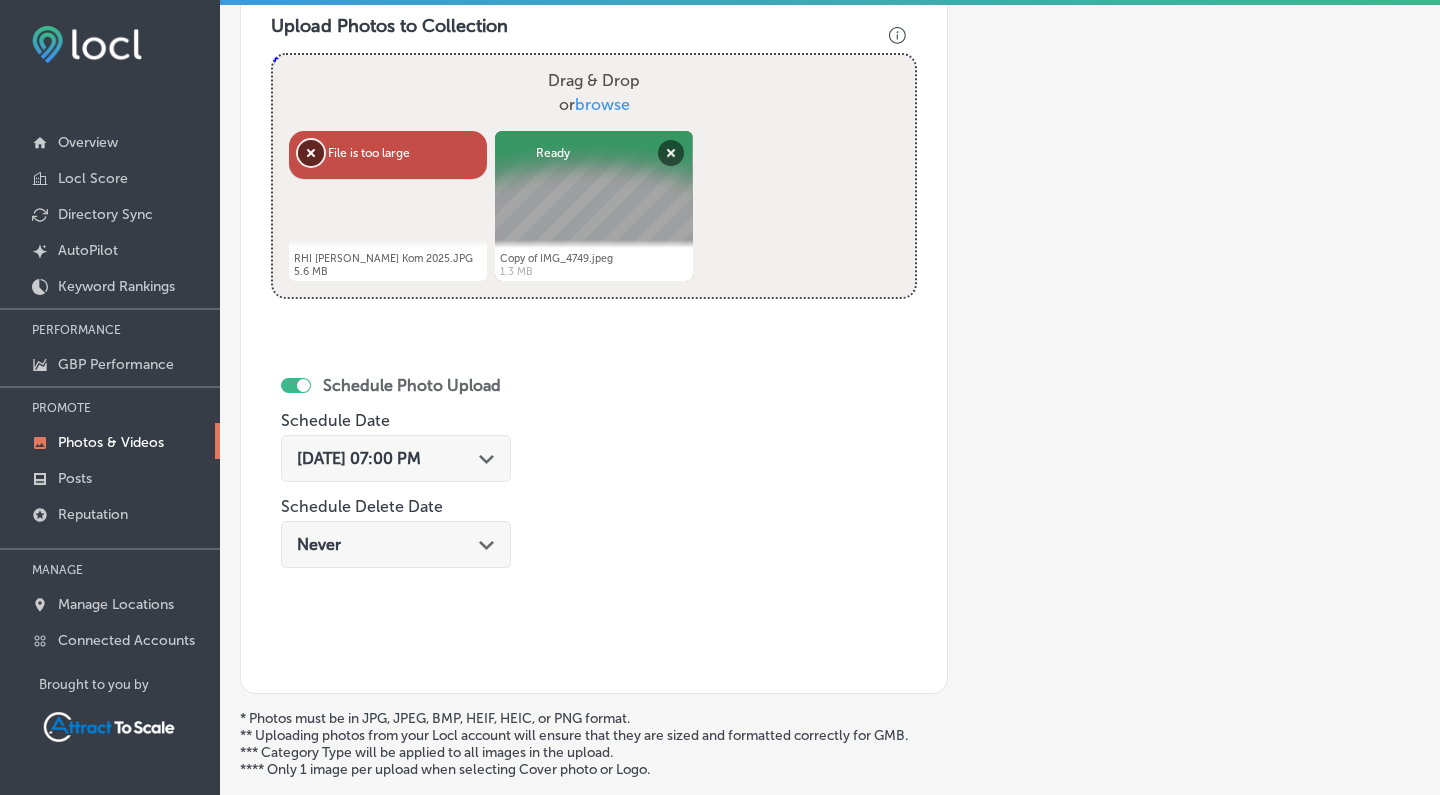 click on "Remove" at bounding box center [311, 153] 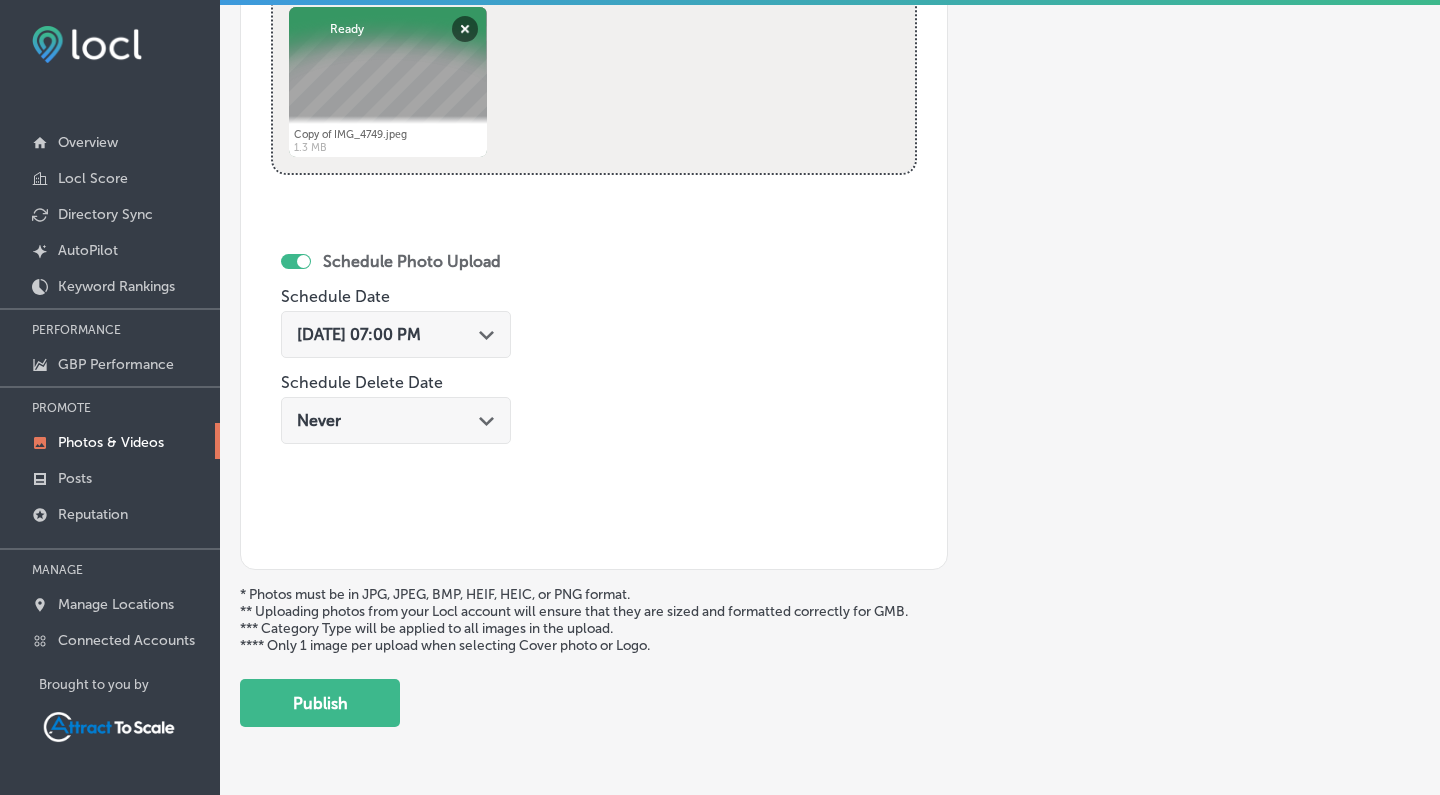 scroll, scrollTop: 877, scrollLeft: 0, axis: vertical 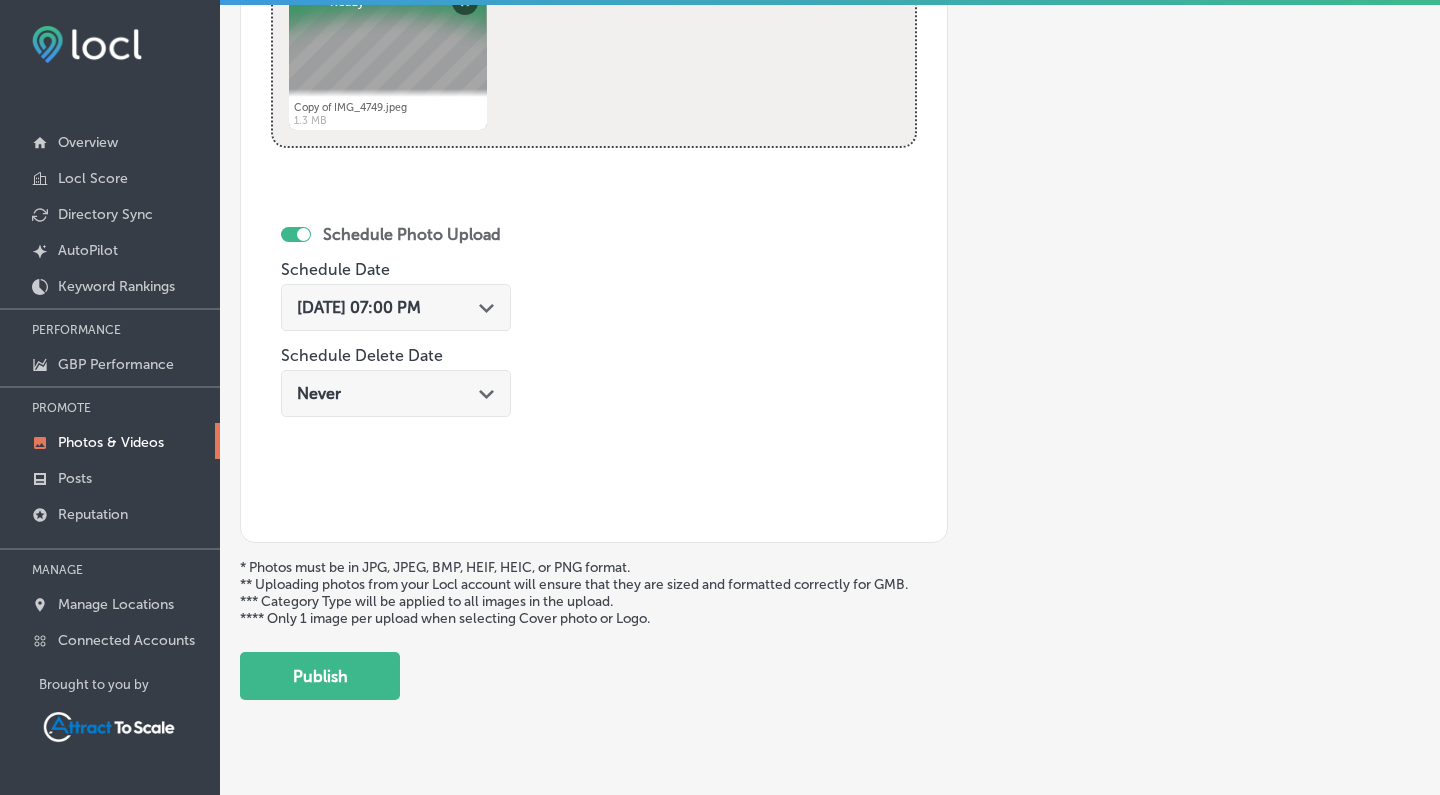 click at bounding box center (303, 234) 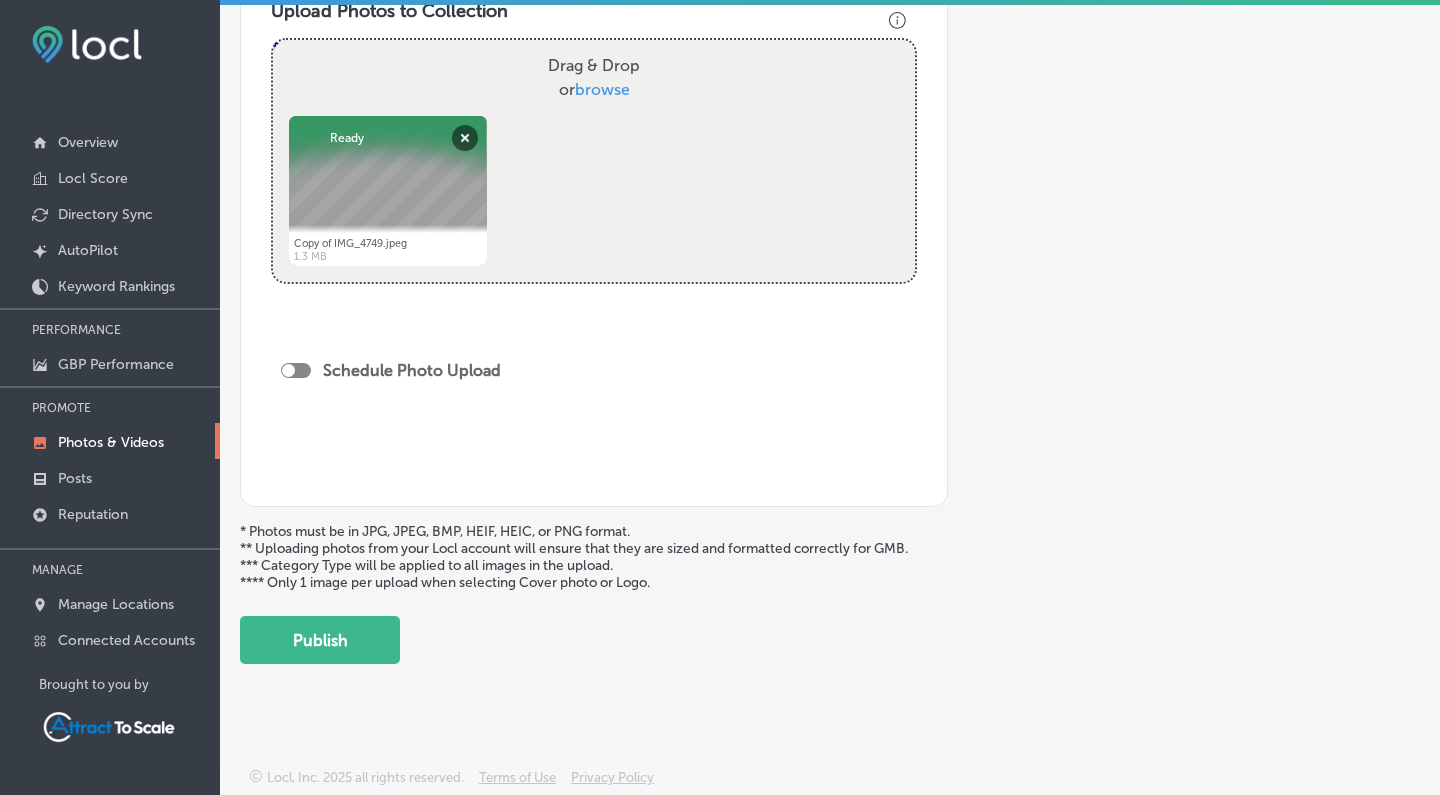 scroll, scrollTop: 726, scrollLeft: 0, axis: vertical 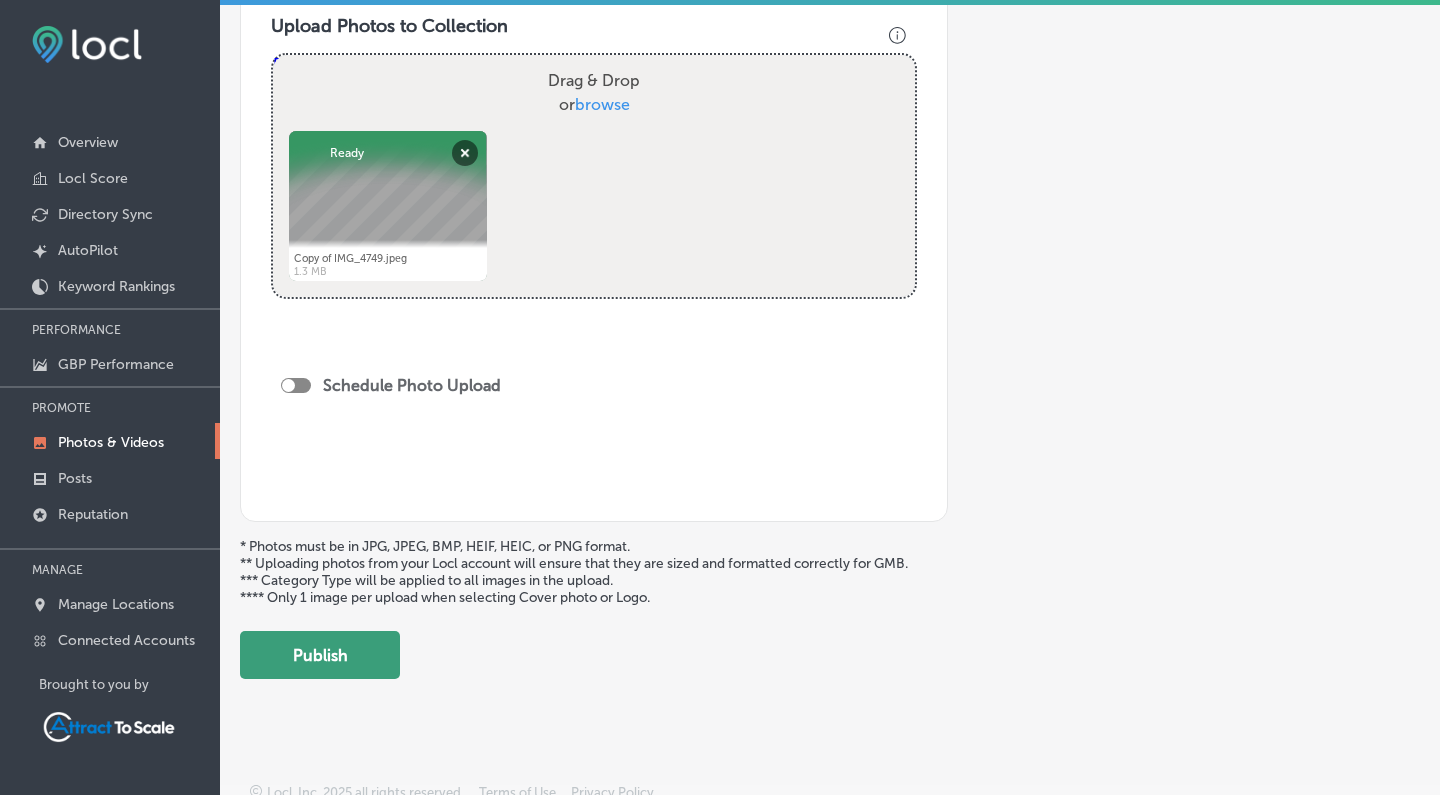 click on "Publish" at bounding box center [320, 655] 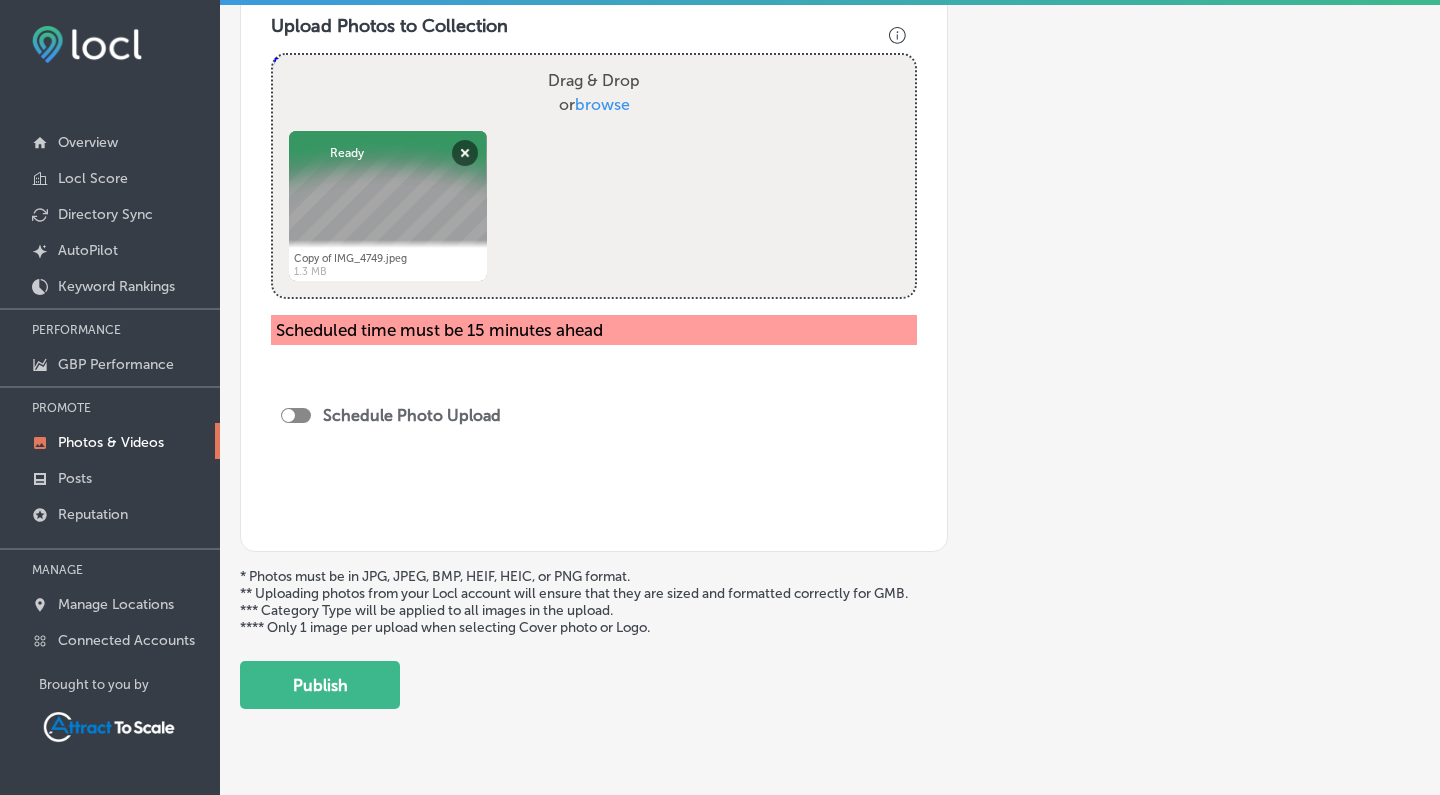 click at bounding box center (288, 415) 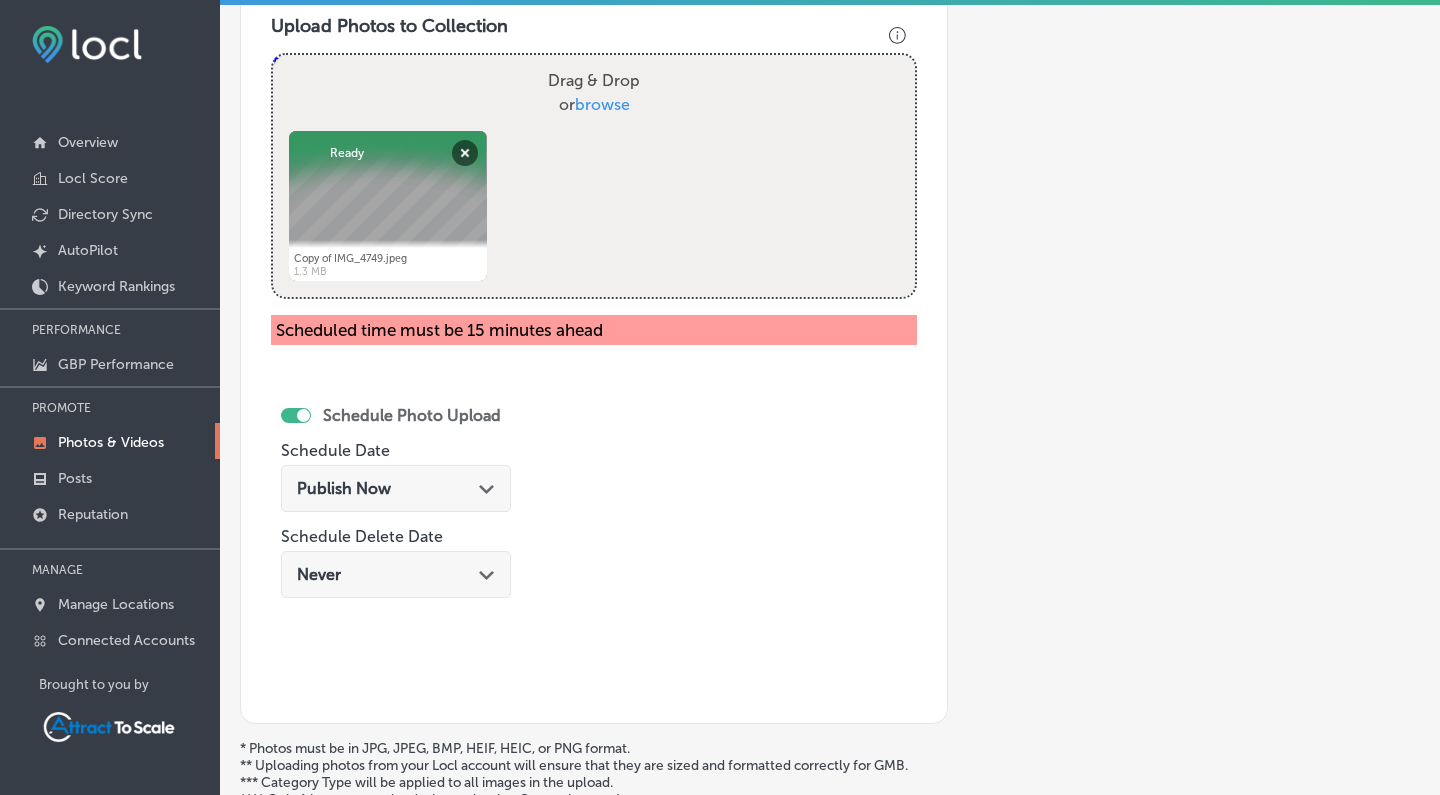 click on "Publish Now
Path
Created with Sketch." at bounding box center [396, 488] 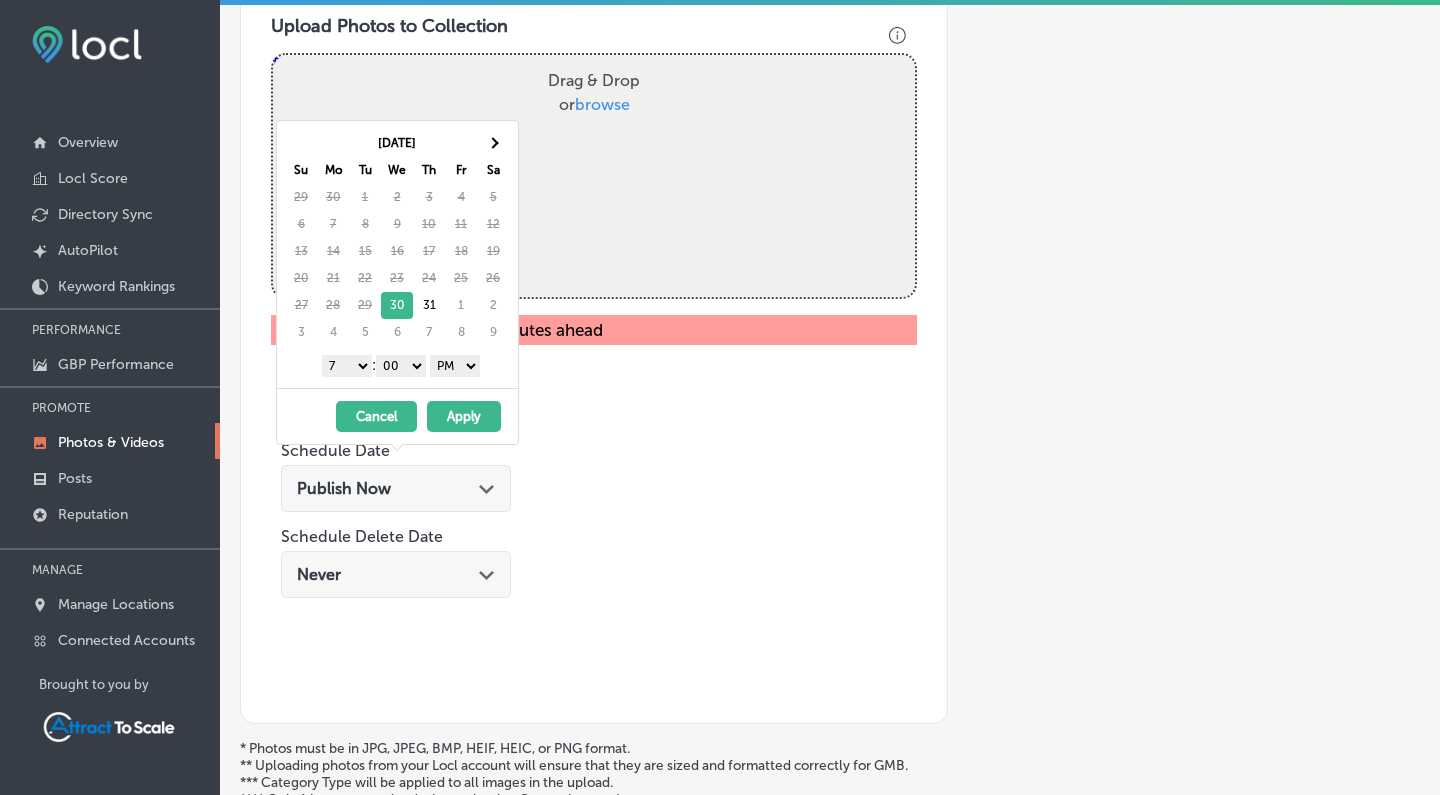 click on "Apply" at bounding box center (464, 416) 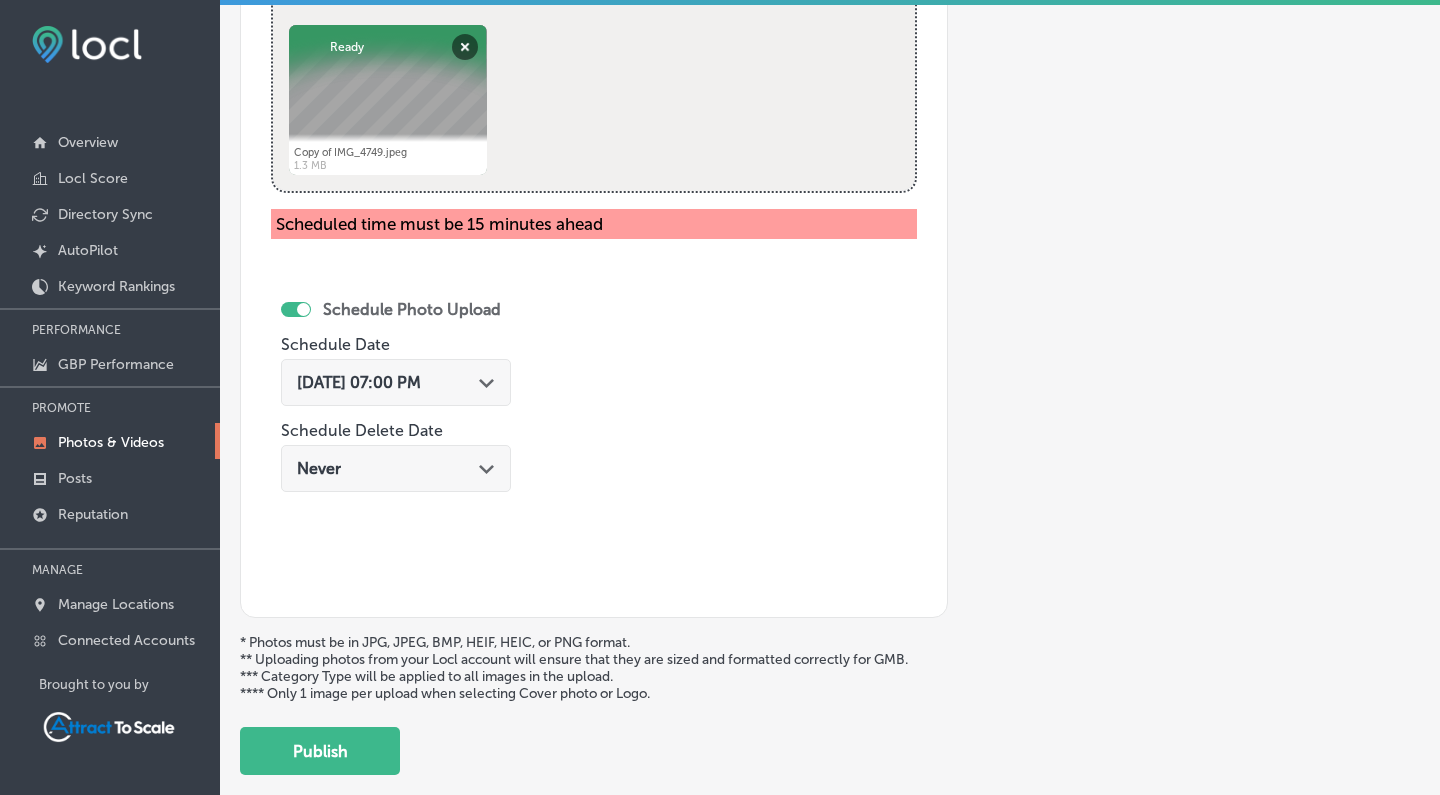 scroll, scrollTop: 888, scrollLeft: 0, axis: vertical 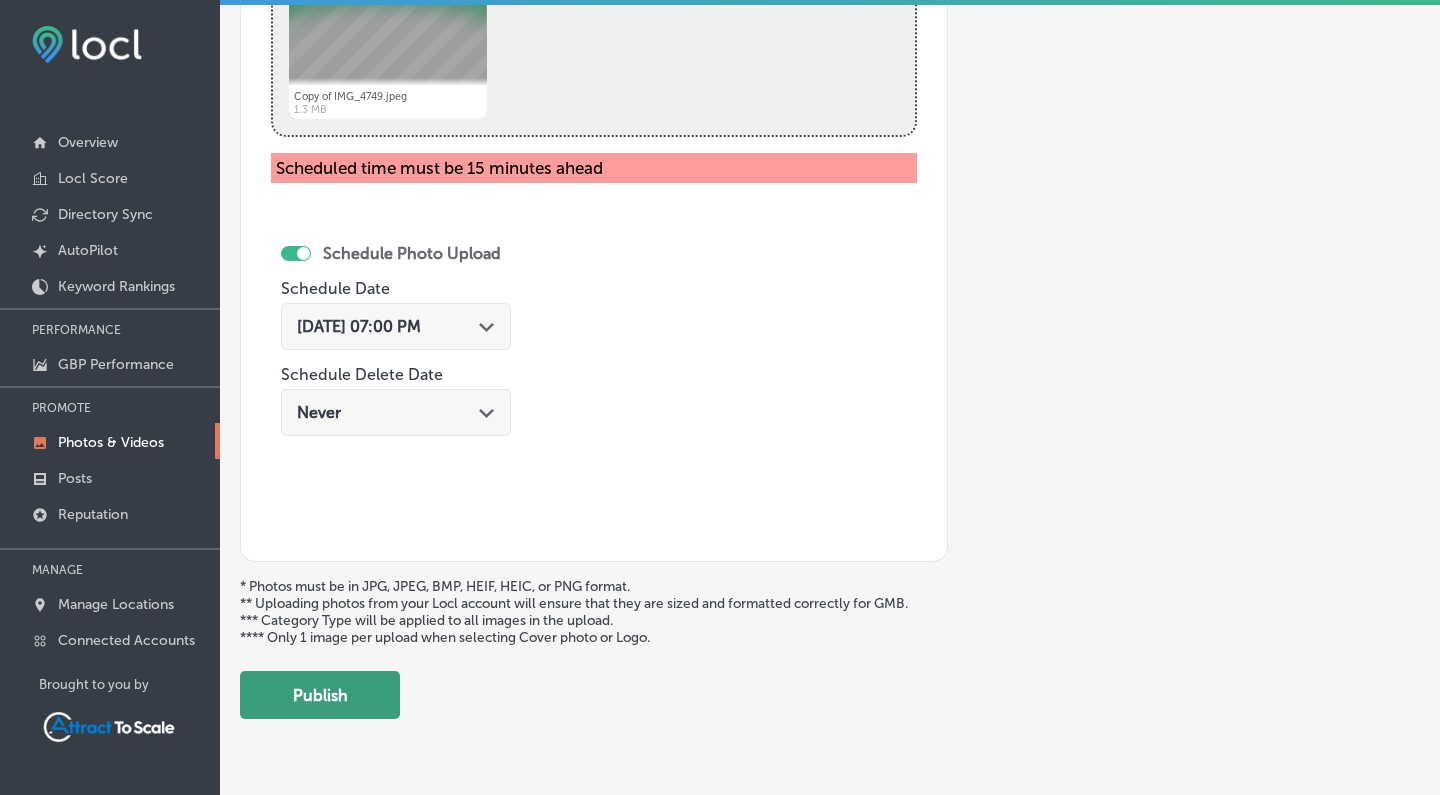 click on "Publish" at bounding box center [320, 695] 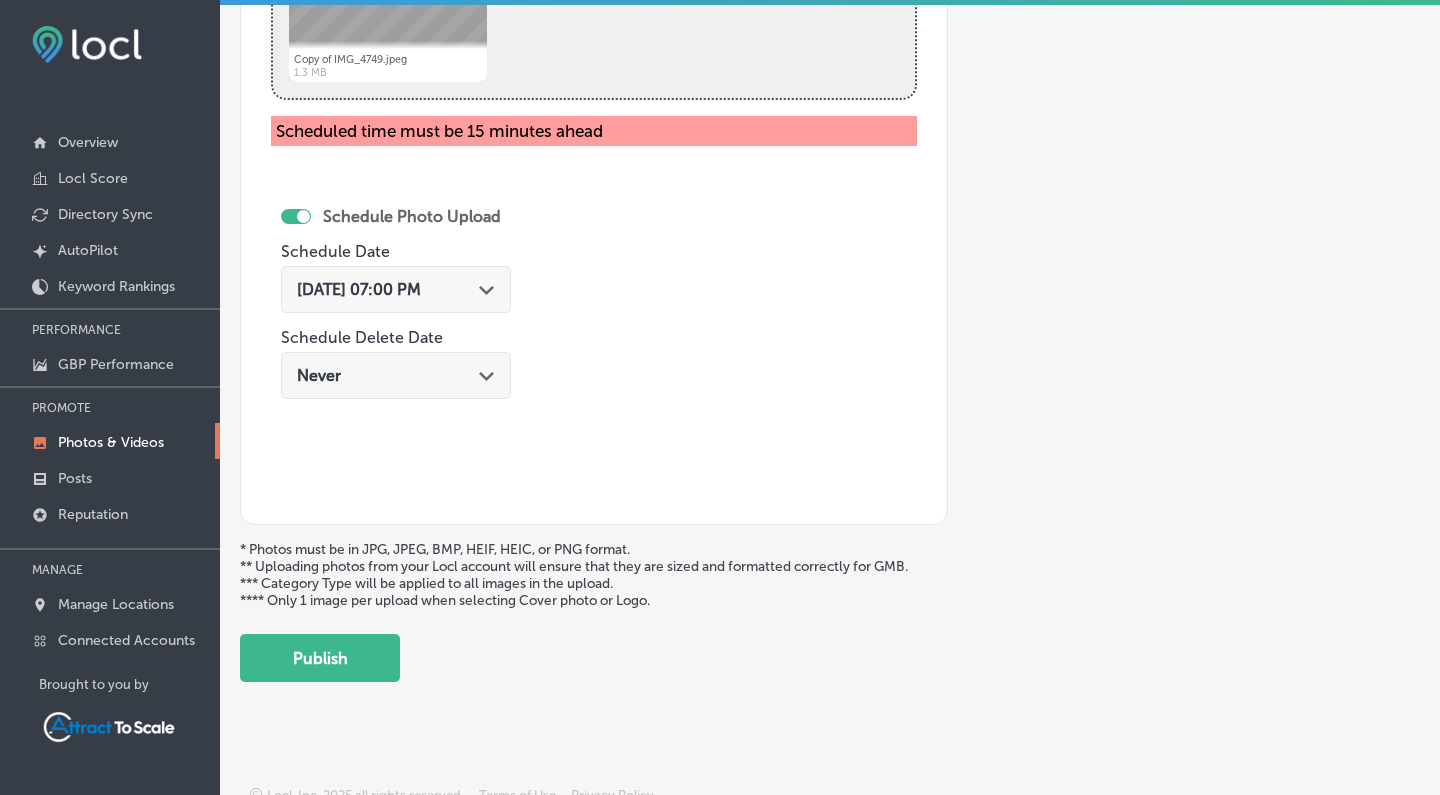 scroll, scrollTop: 924, scrollLeft: 0, axis: vertical 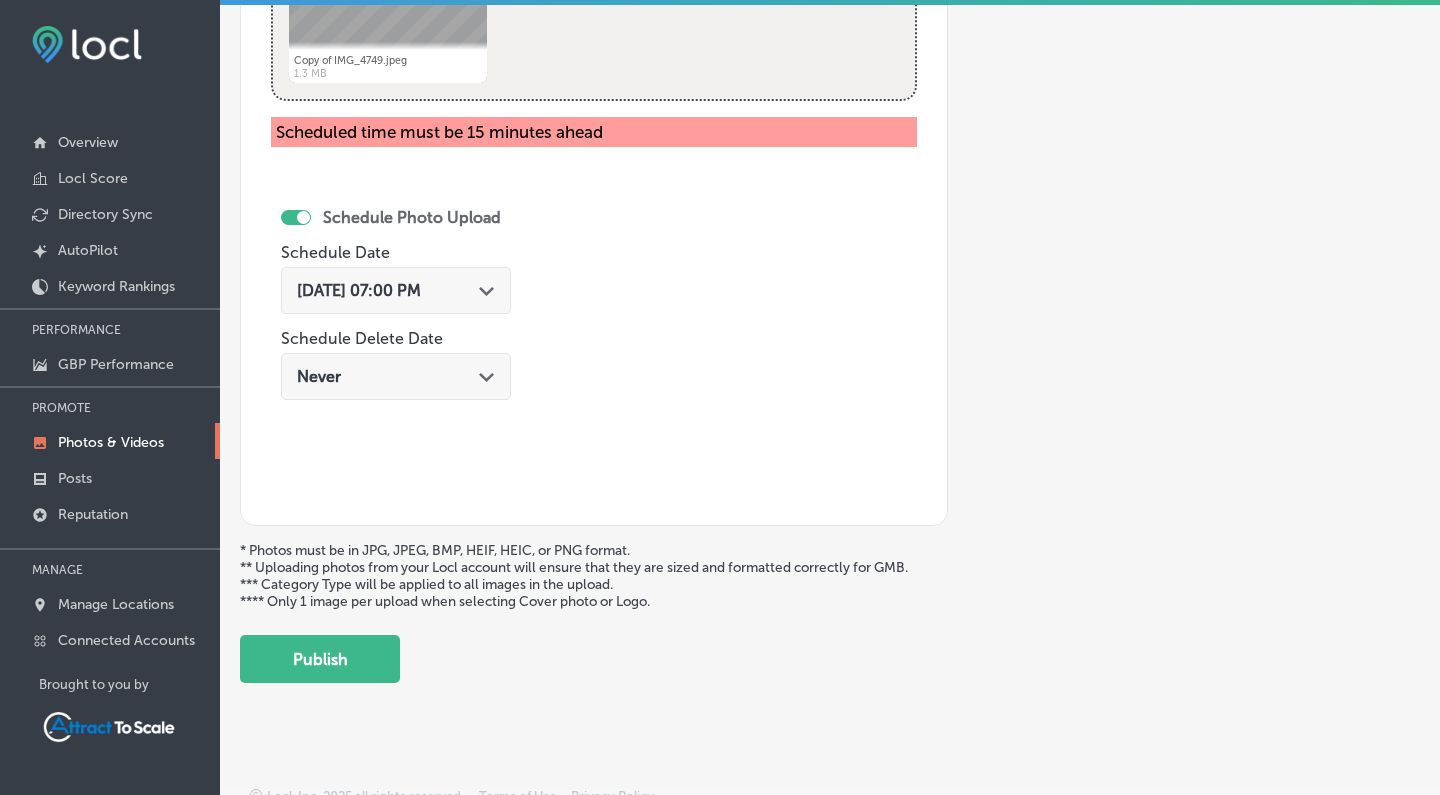 click 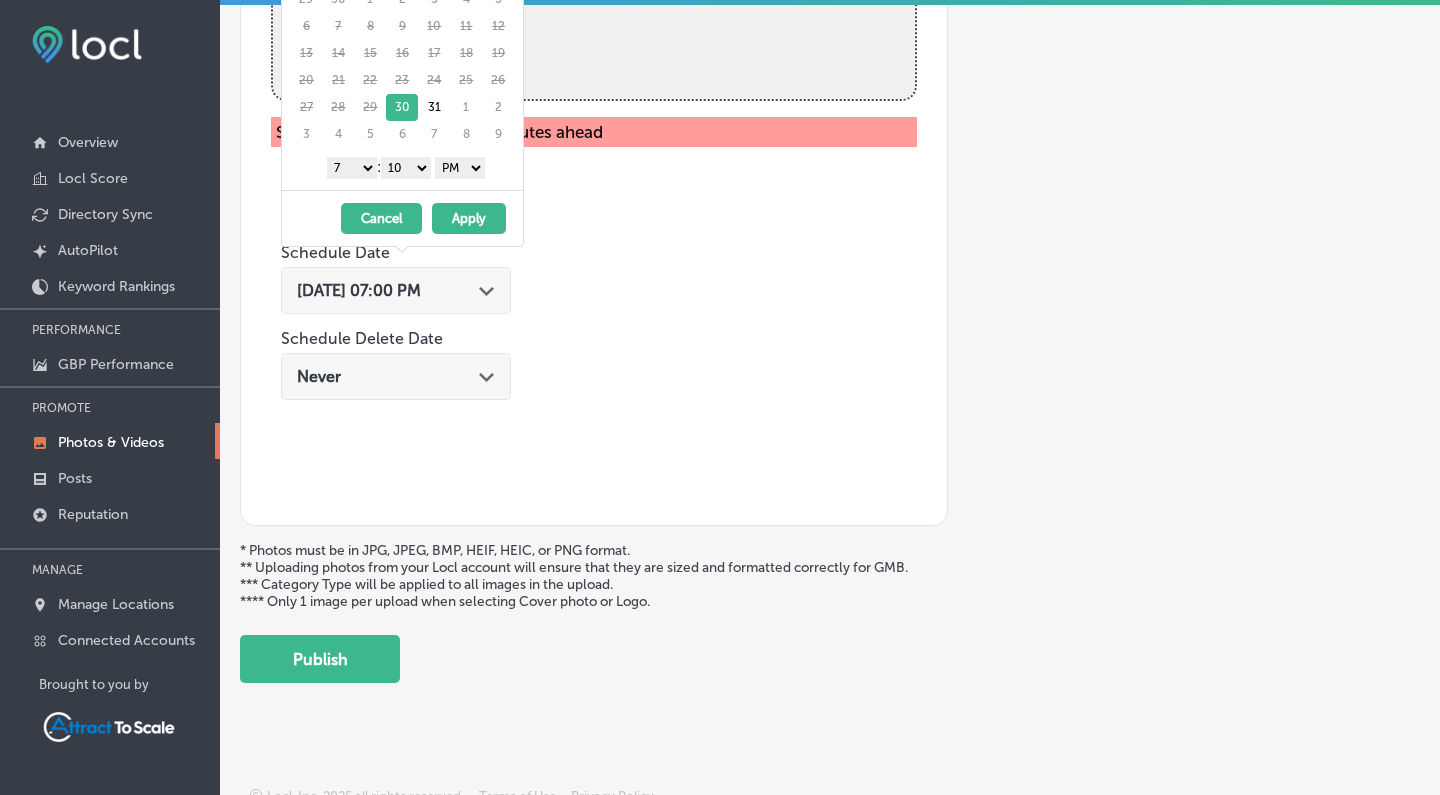 click on "Apply" at bounding box center (469, 218) 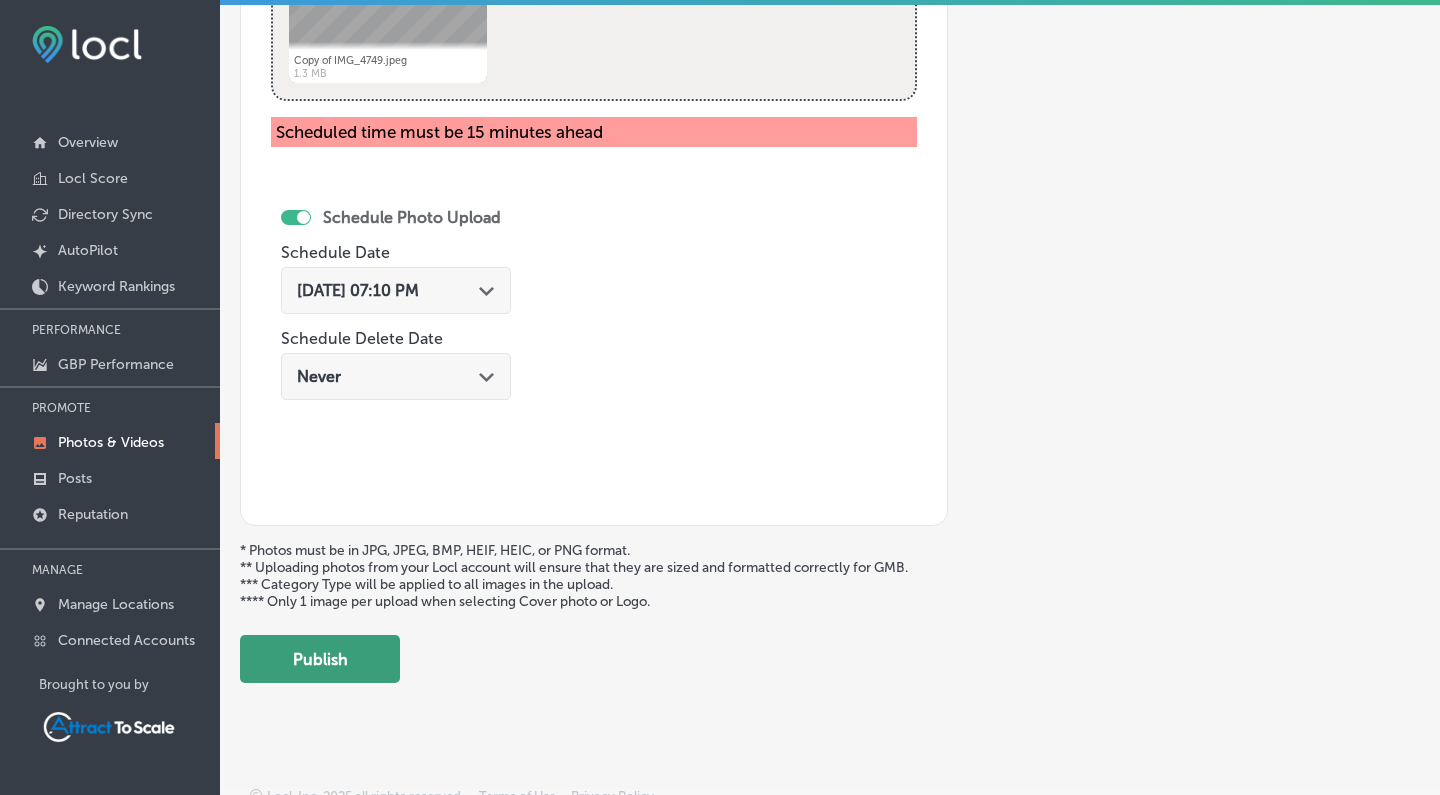 click on "Publish" at bounding box center (320, 659) 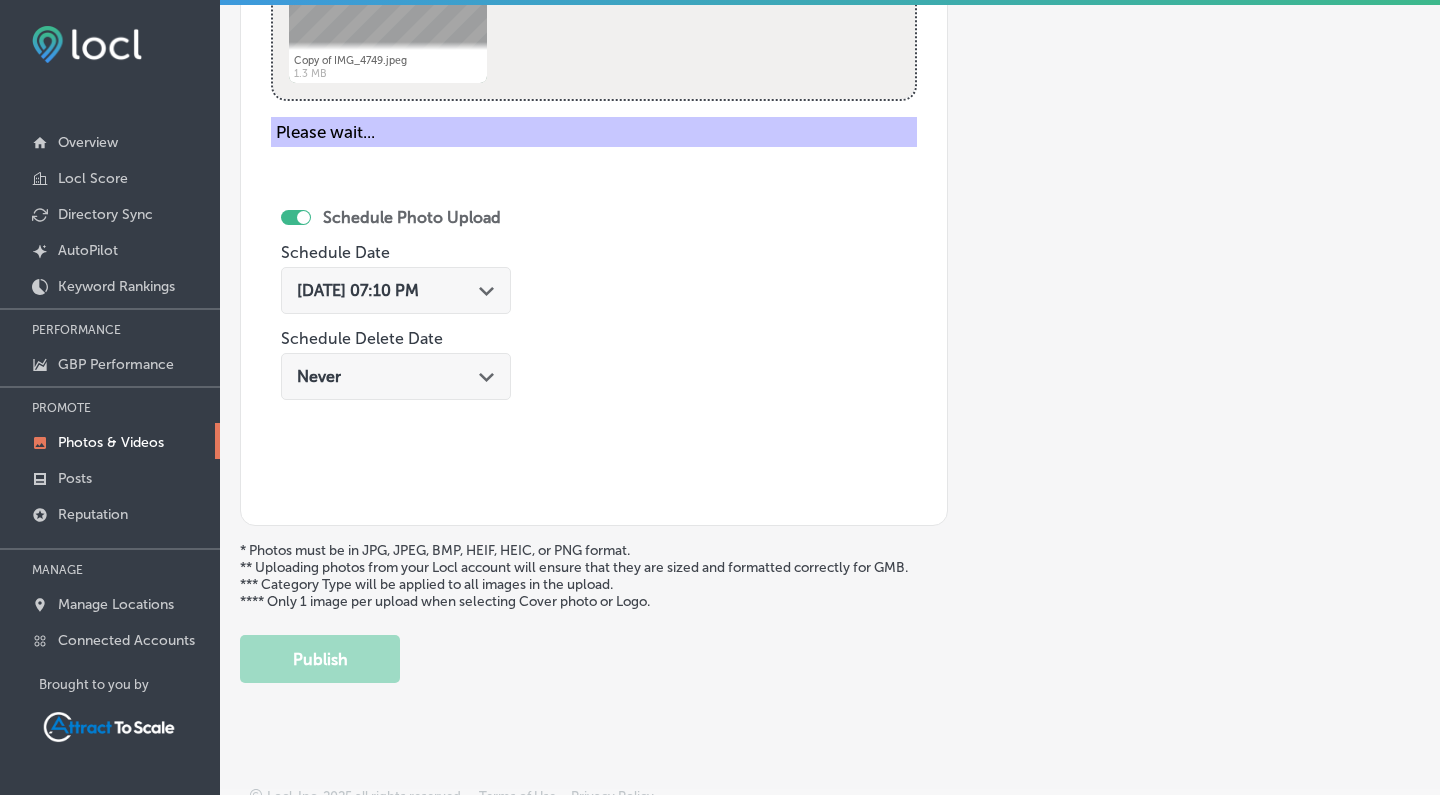 type 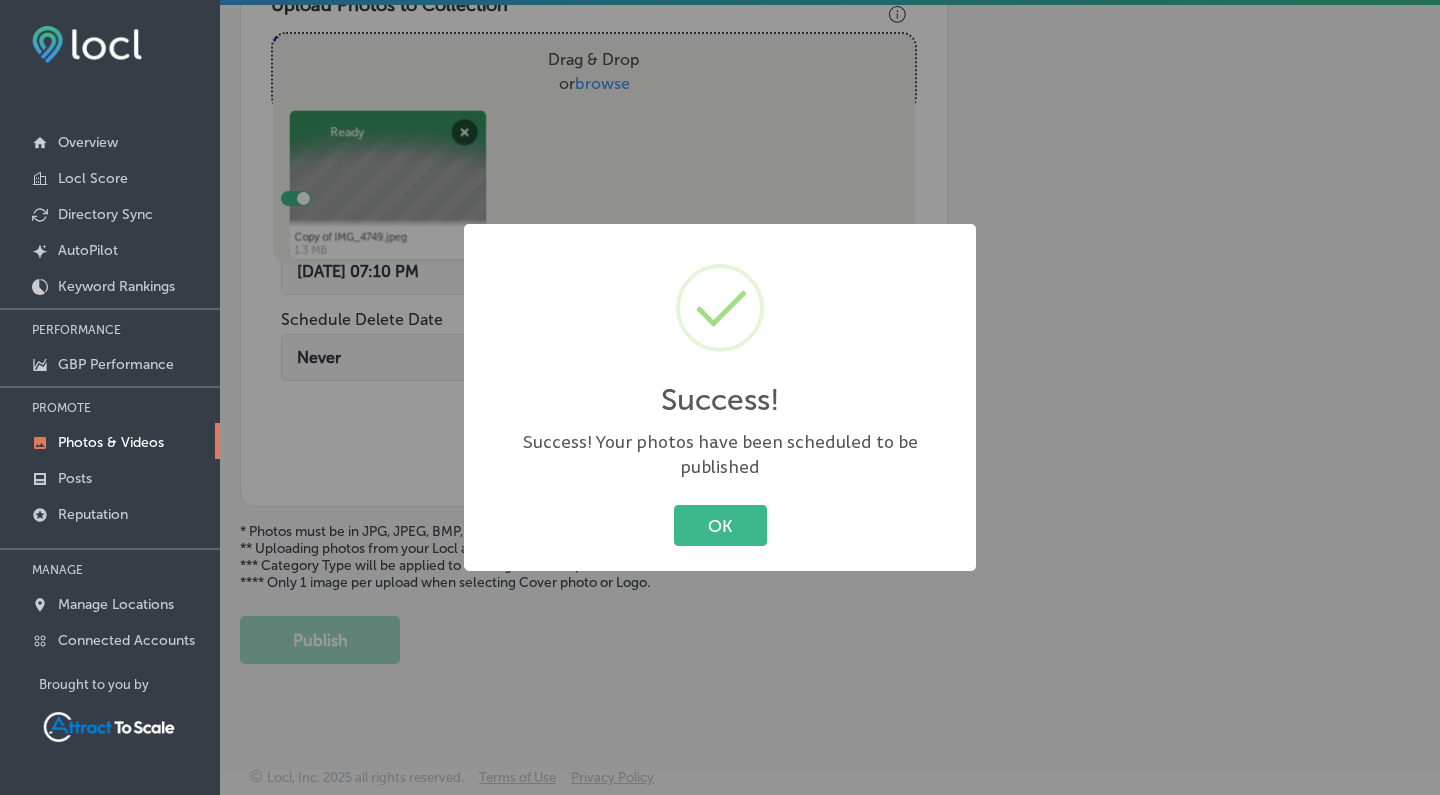 scroll, scrollTop: 728, scrollLeft: 0, axis: vertical 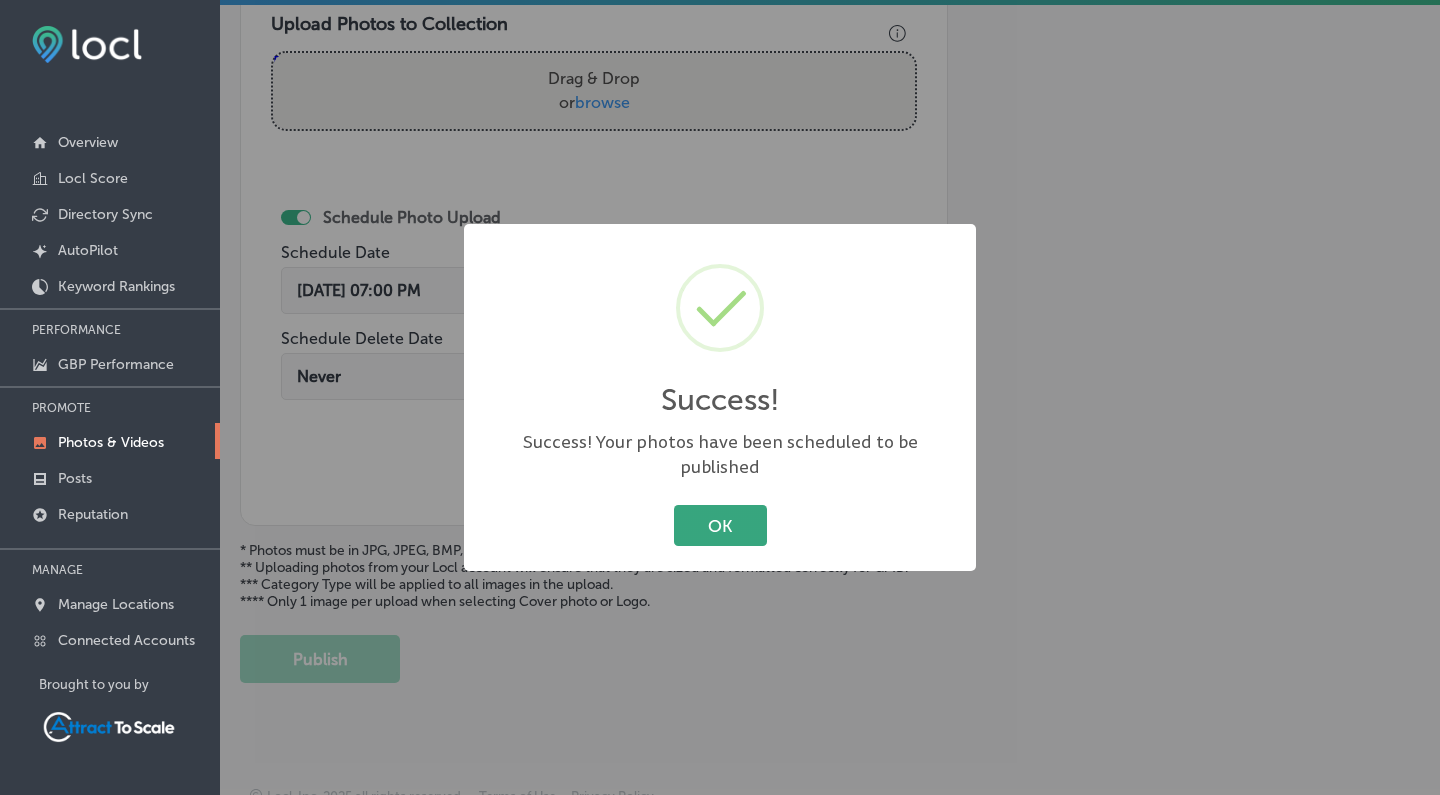 click on "OK" at bounding box center (720, 525) 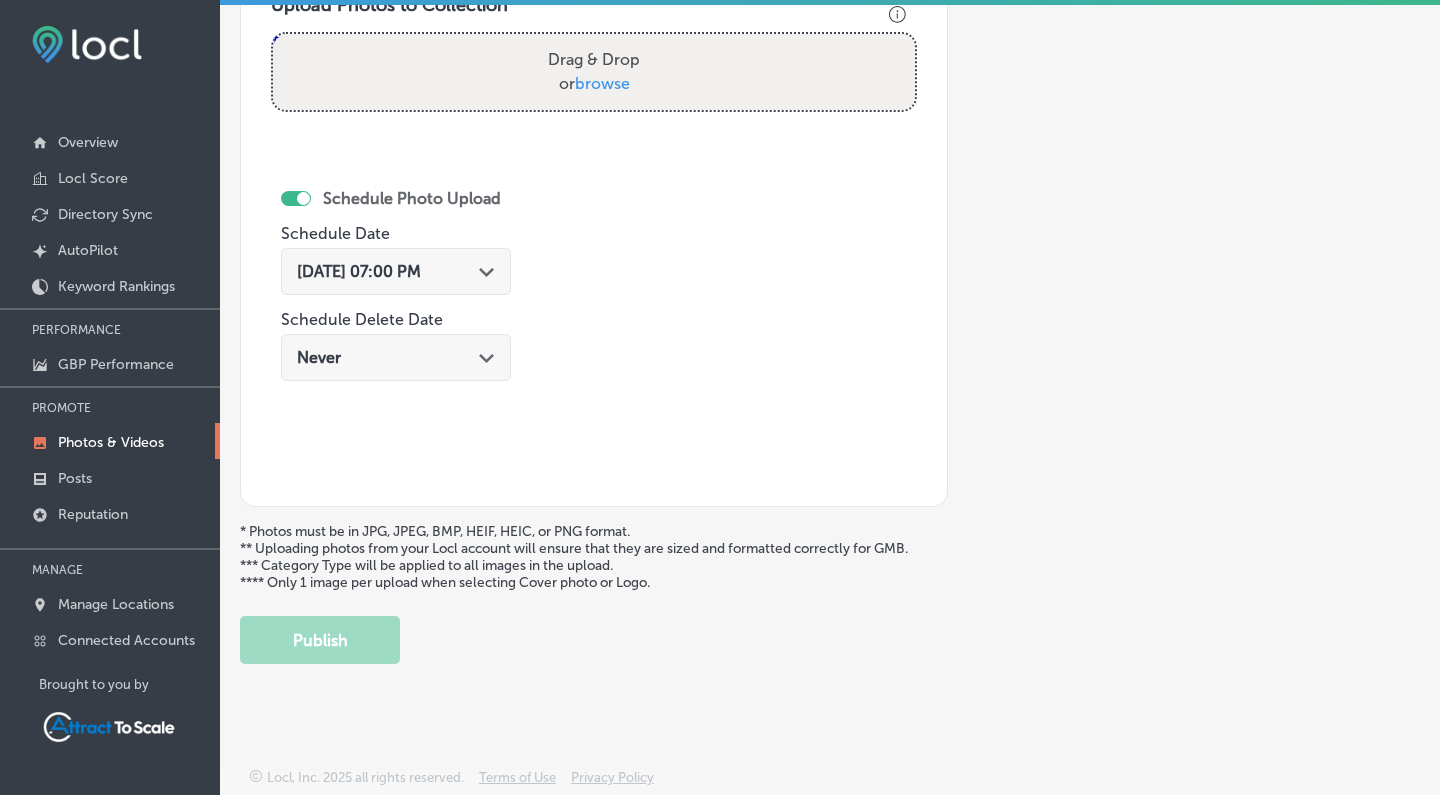 scroll, scrollTop: 728, scrollLeft: 0, axis: vertical 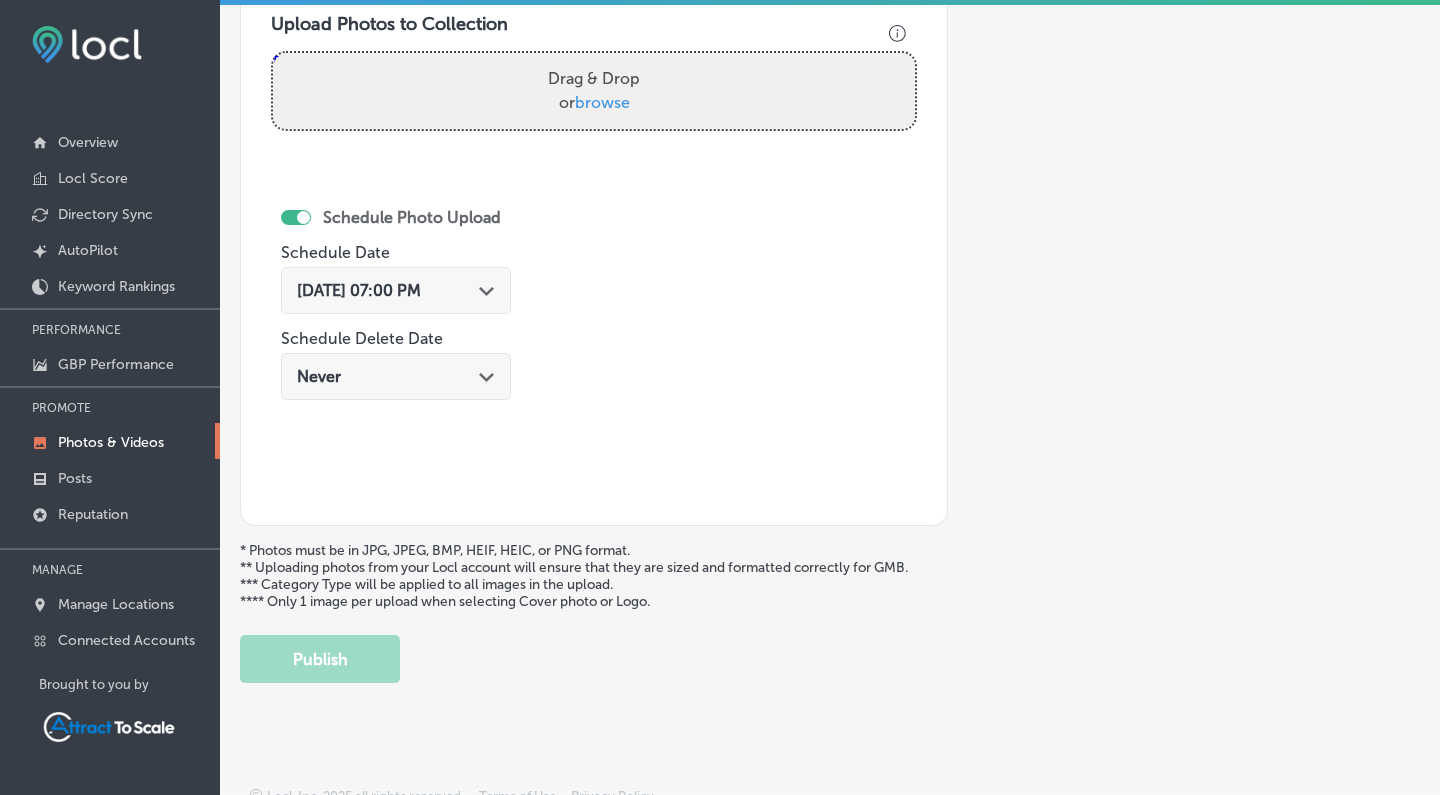 click on "Photos & Videos" at bounding box center (111, 442) 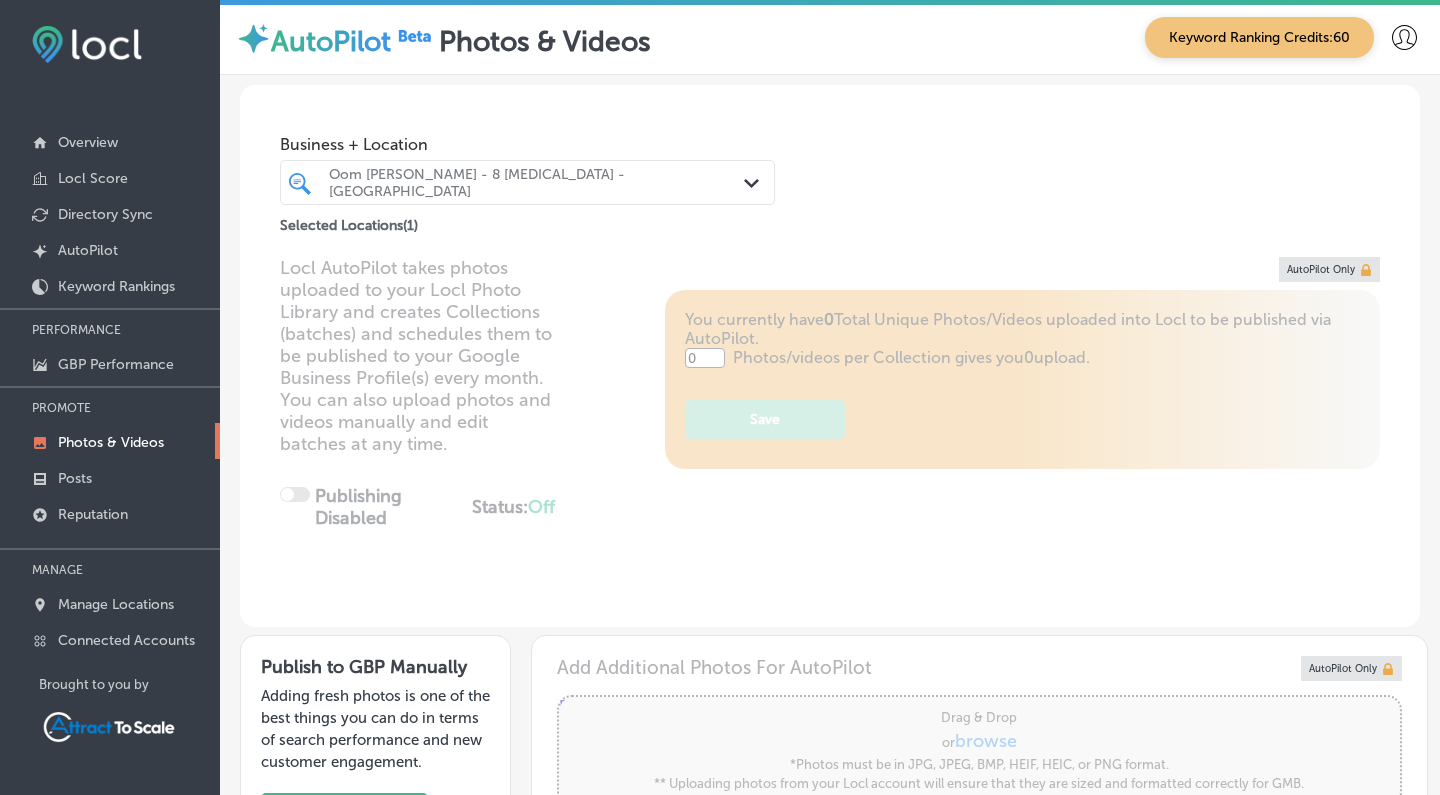 type on "5" 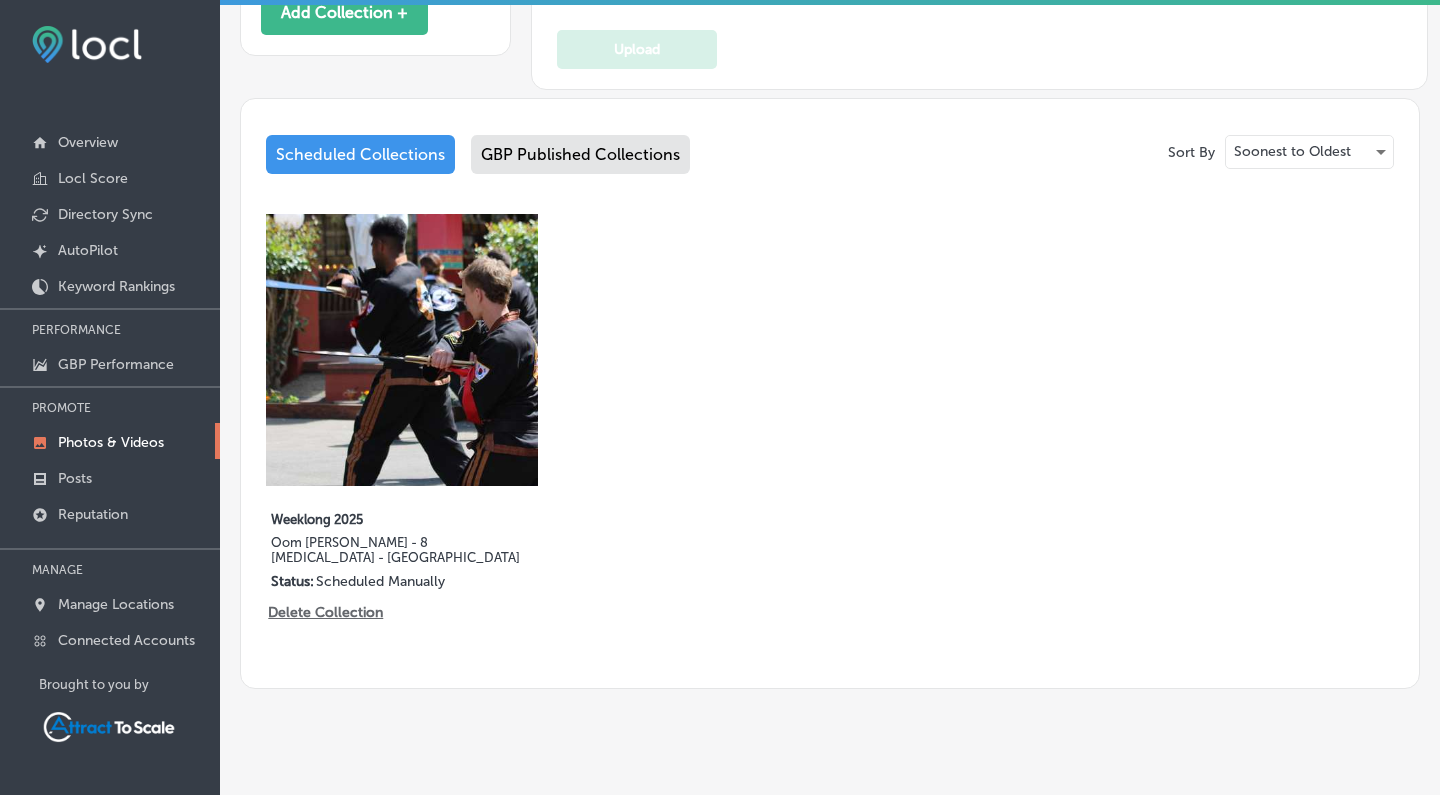 scroll, scrollTop: 801, scrollLeft: 0, axis: vertical 